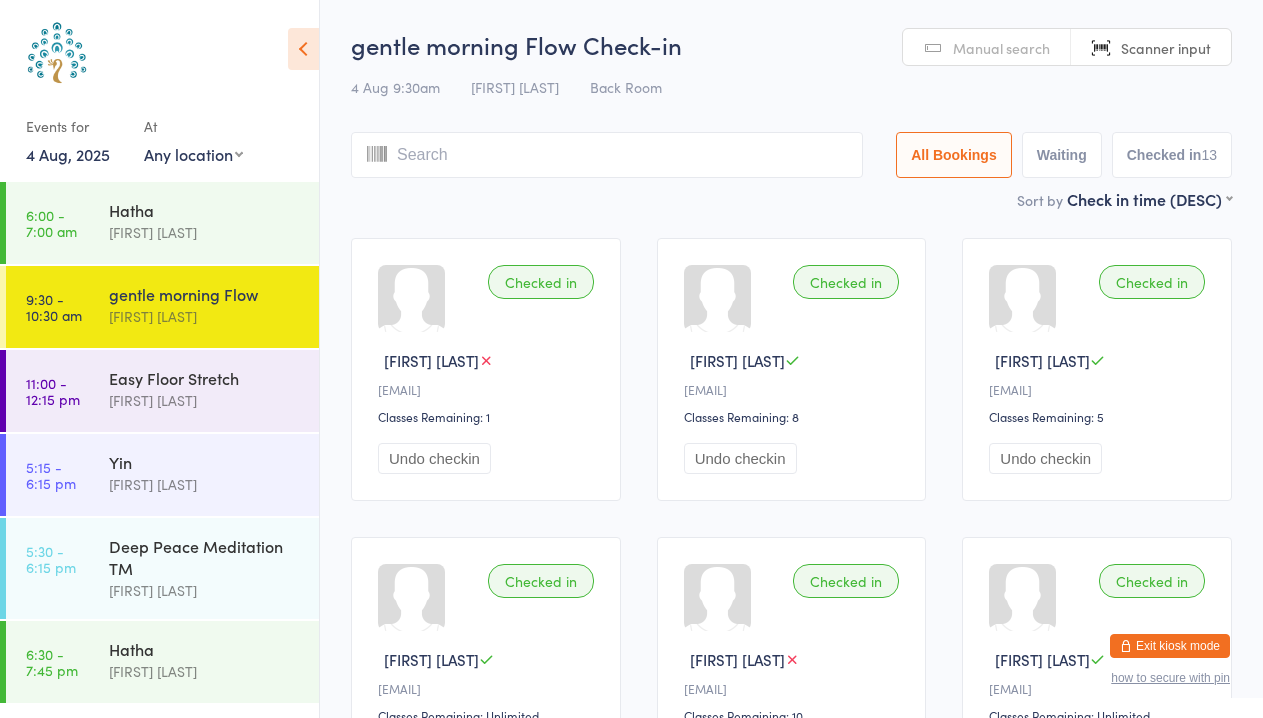 scroll, scrollTop: 0, scrollLeft: 0, axis: both 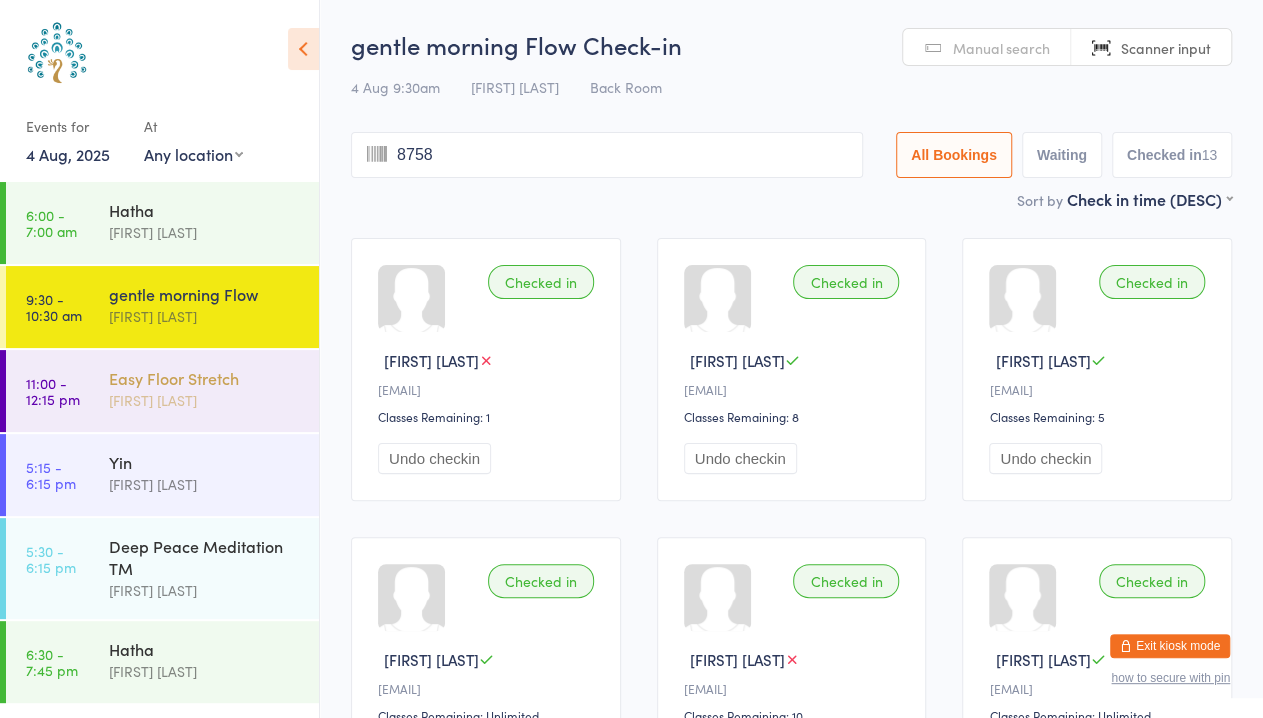 type on "8758" 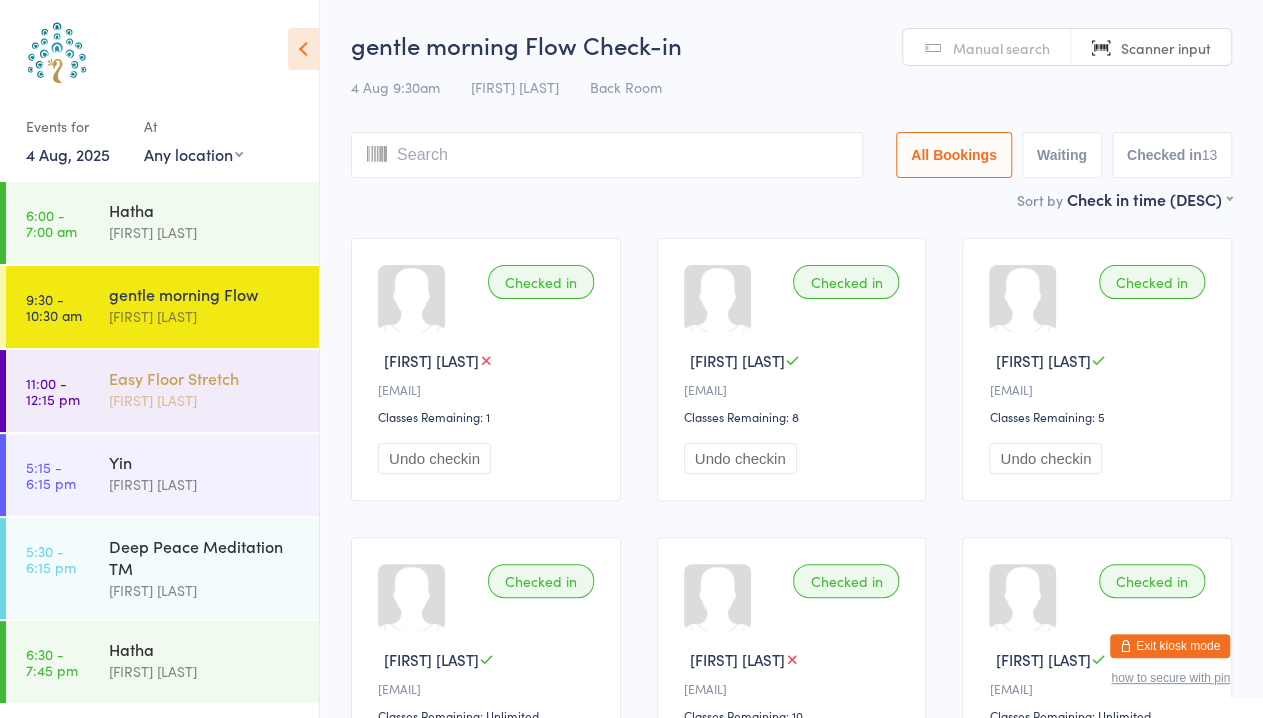 click on "[FIRST] [LAST]" at bounding box center (205, 400) 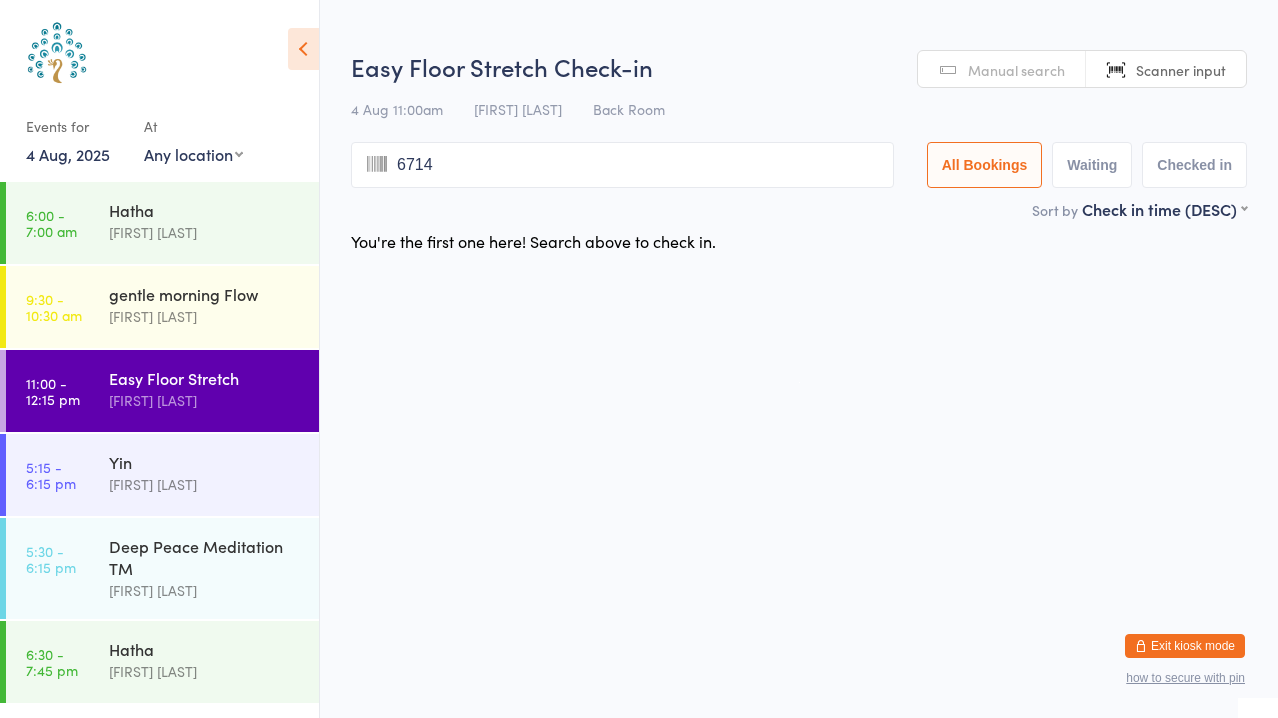 type on "6714" 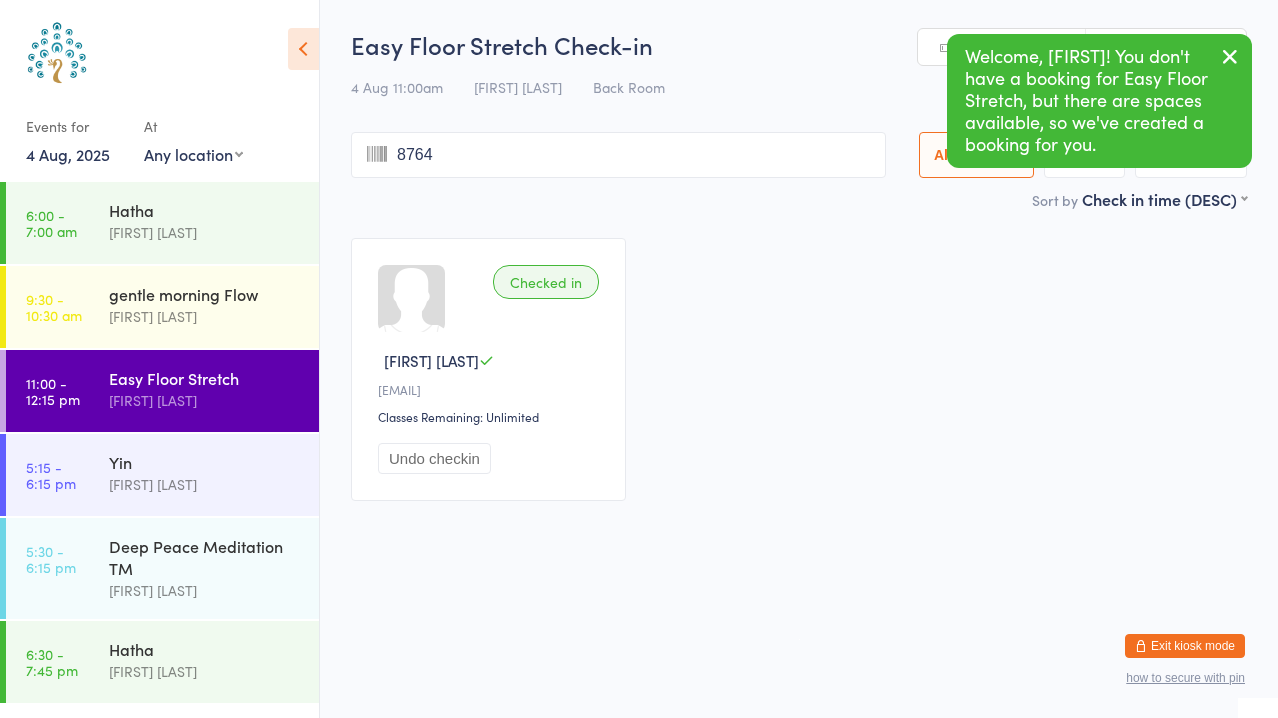 type on "8764" 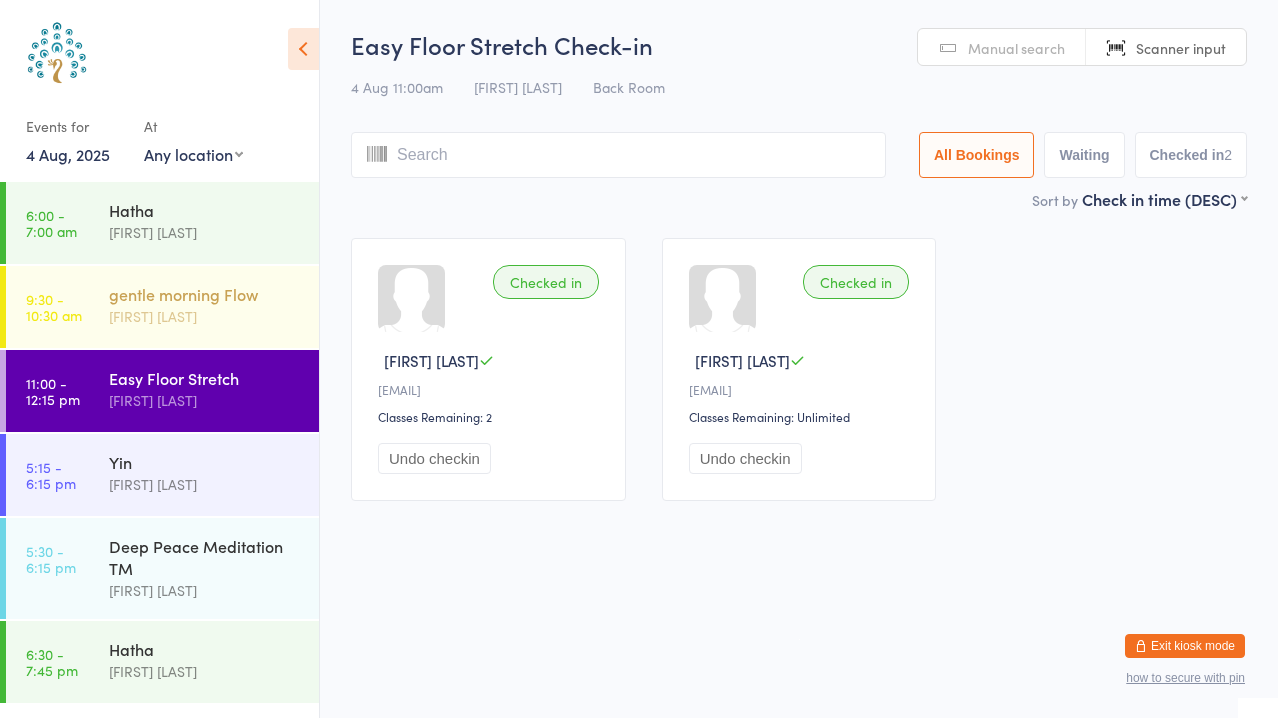 click on "gentle morning Flow" at bounding box center [205, 294] 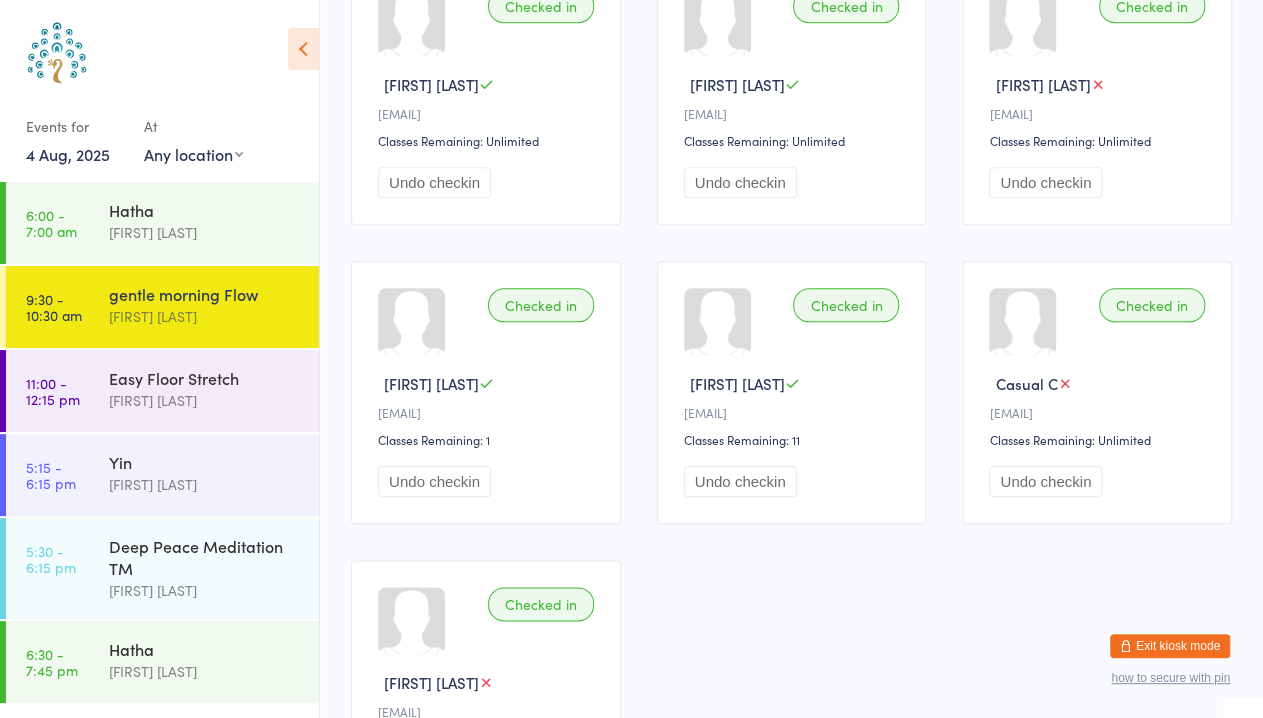 scroll, scrollTop: 0, scrollLeft: 0, axis: both 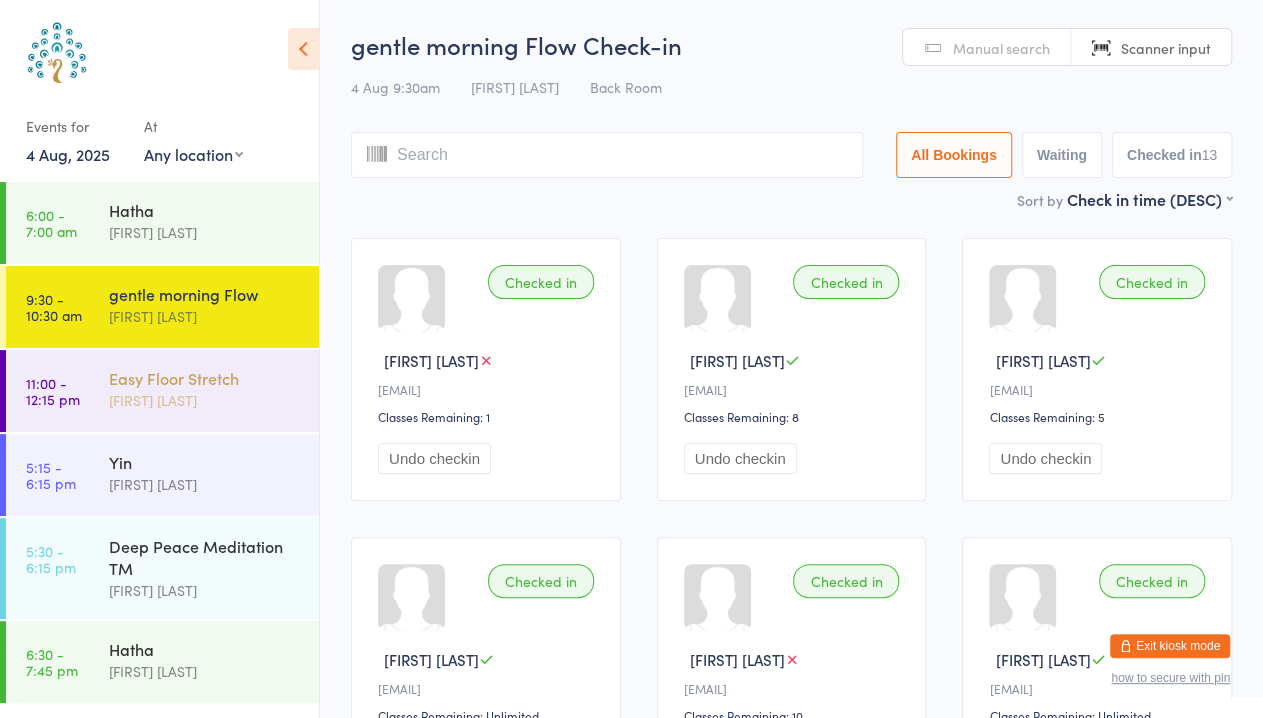 click on "[FIRST] [LAST]" at bounding box center [205, 400] 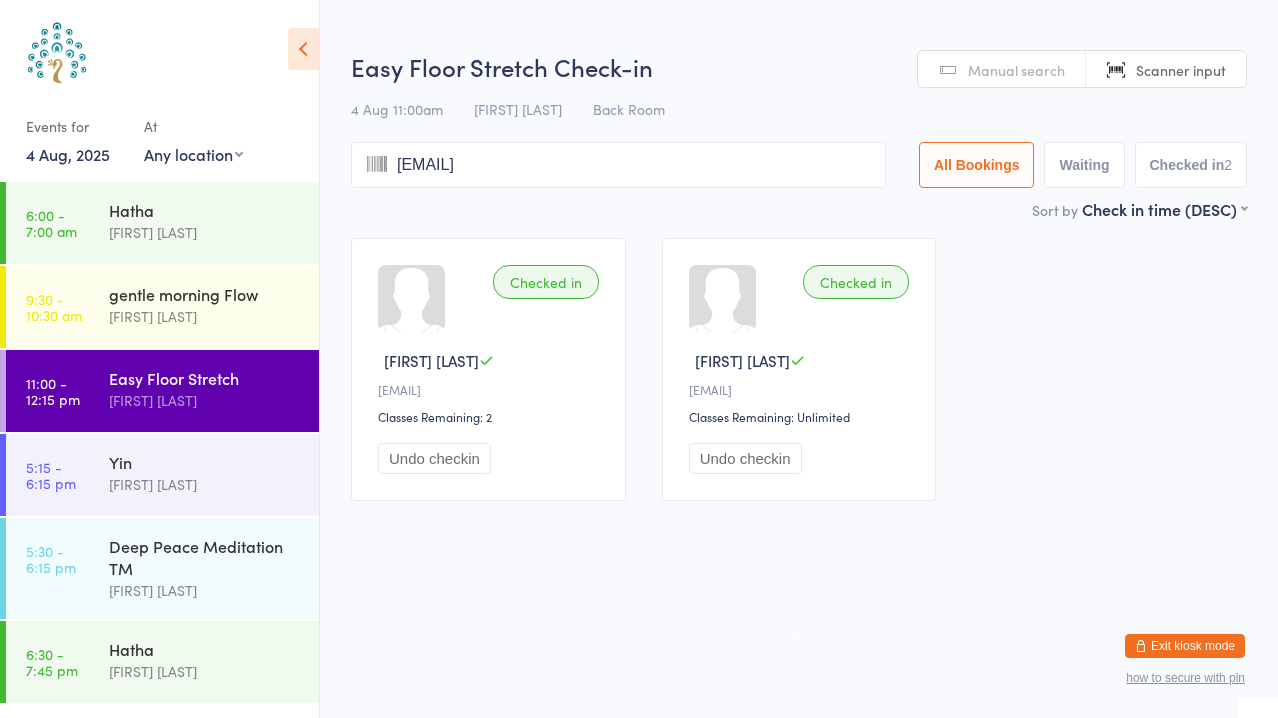 type on "[EMAIL]" 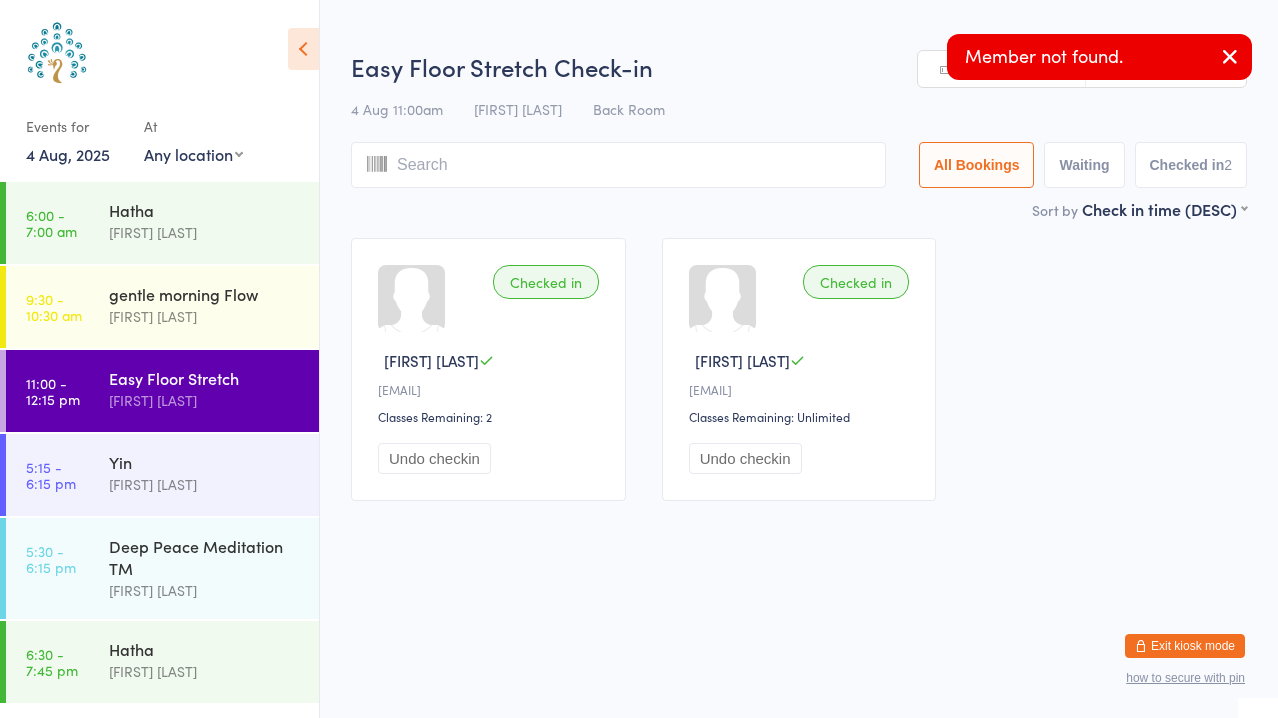 click at bounding box center (1230, 56) 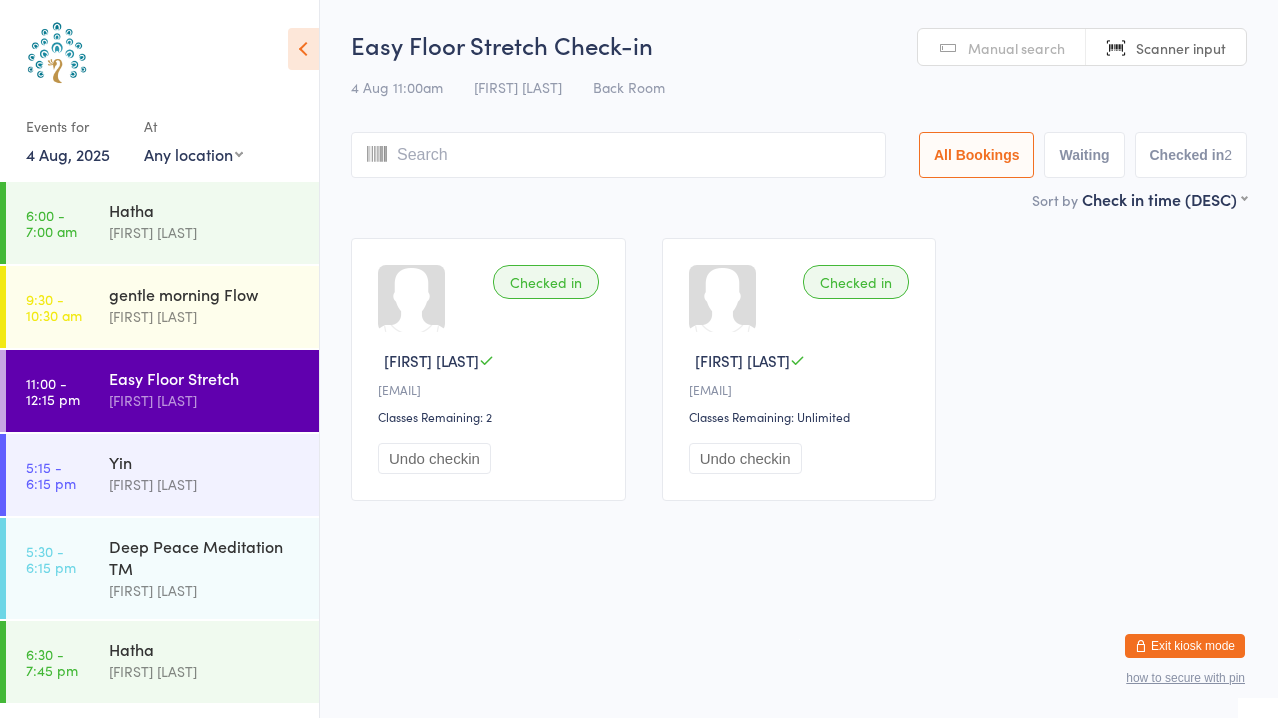 click on "Manual search" at bounding box center (1016, 48) 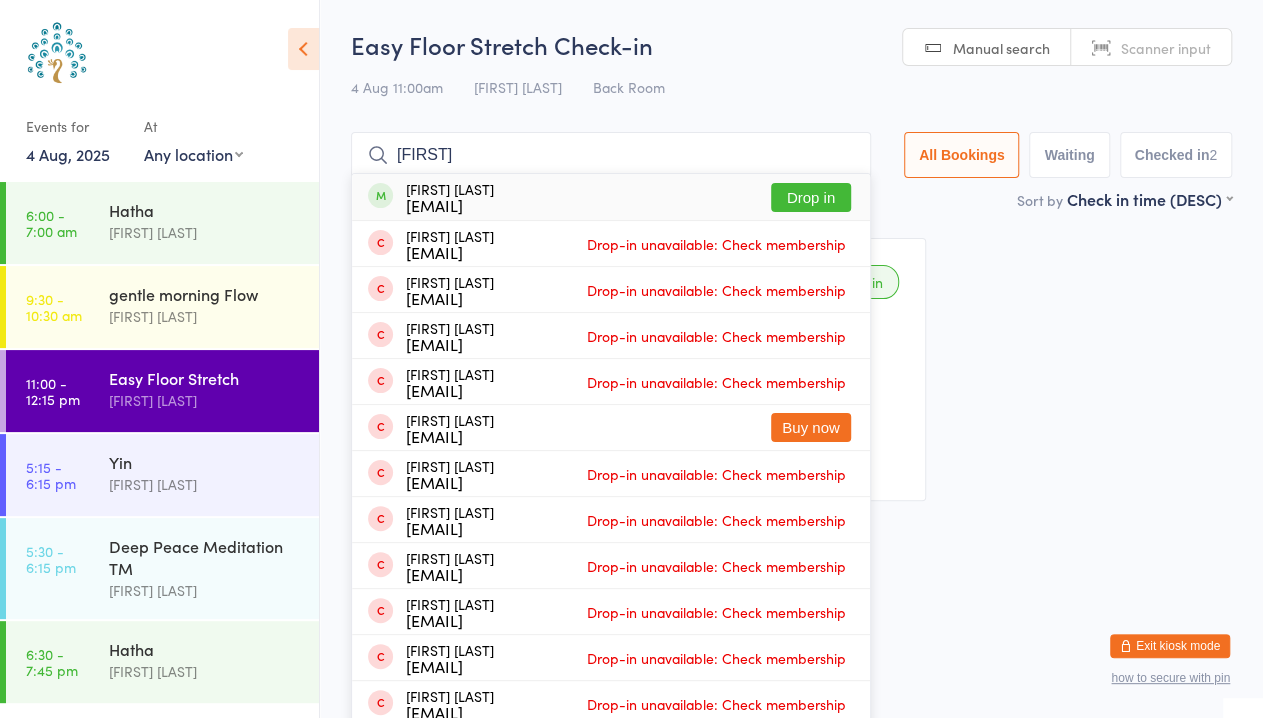 type on "[FIRST]" 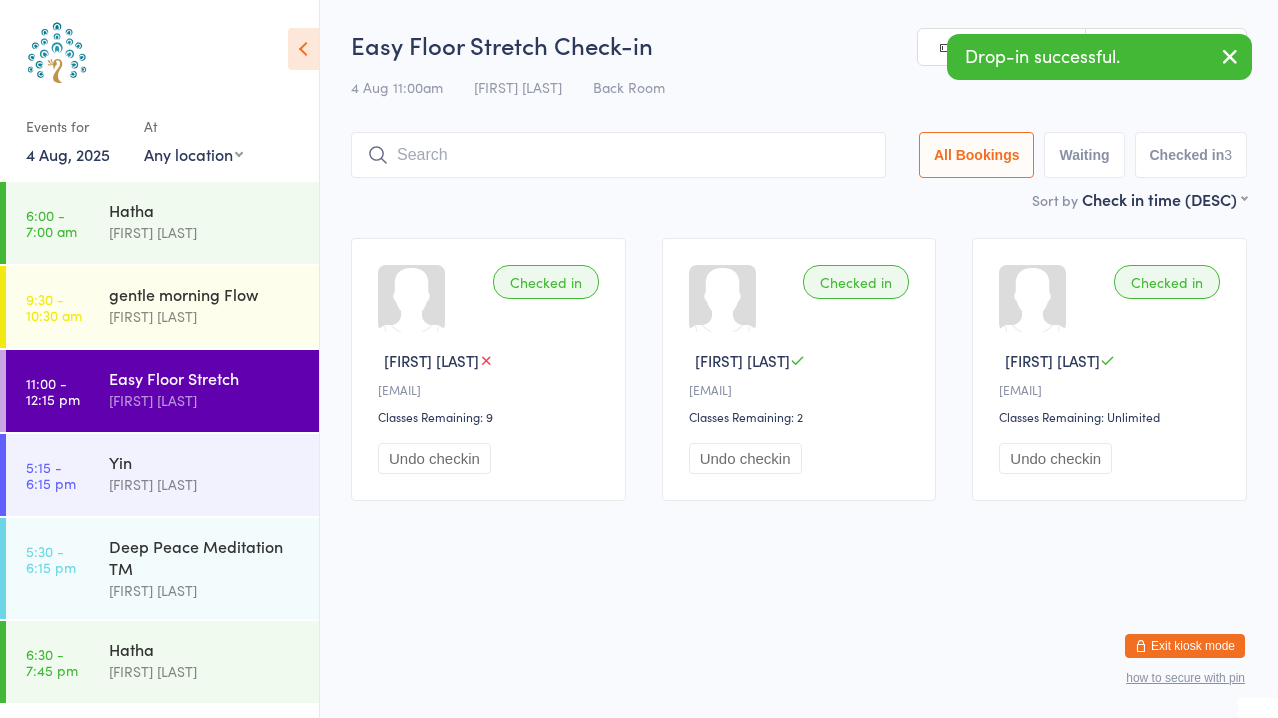 click at bounding box center (1230, 58) 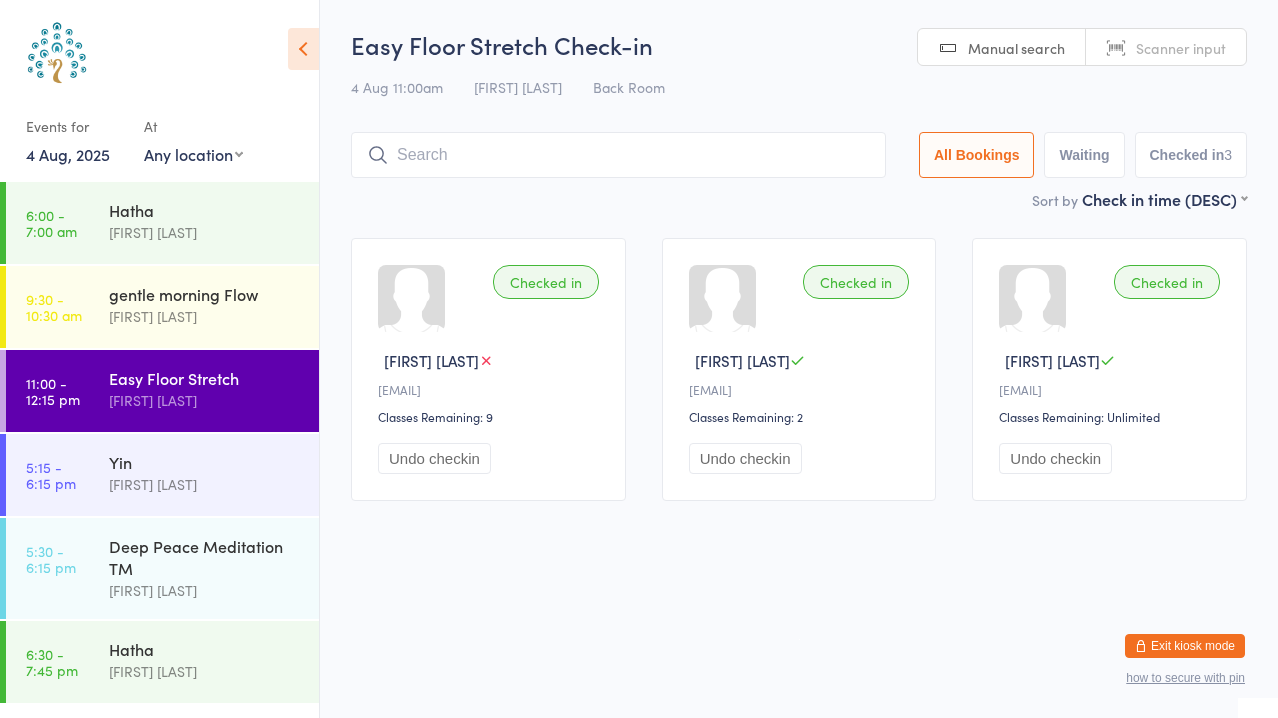 click on "Scanner input" at bounding box center (1181, 48) 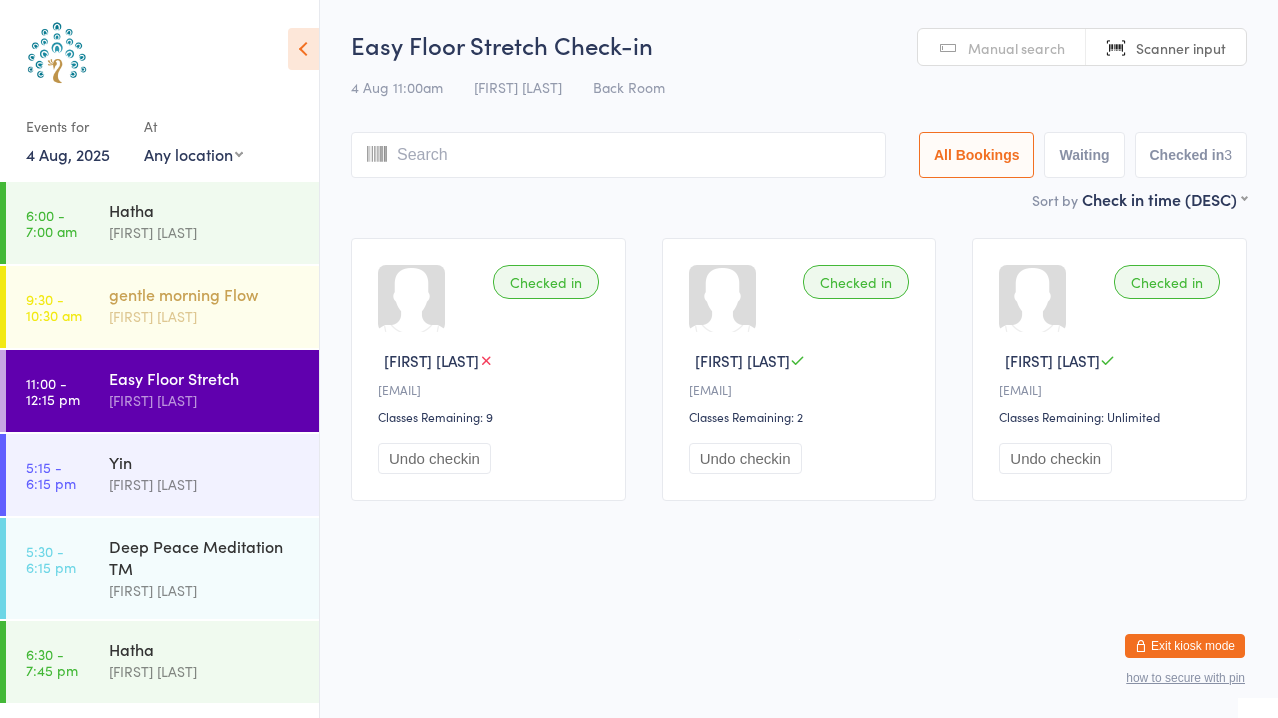 click on "gentle morning Flow [FIRST] [LAST]" at bounding box center [214, 305] 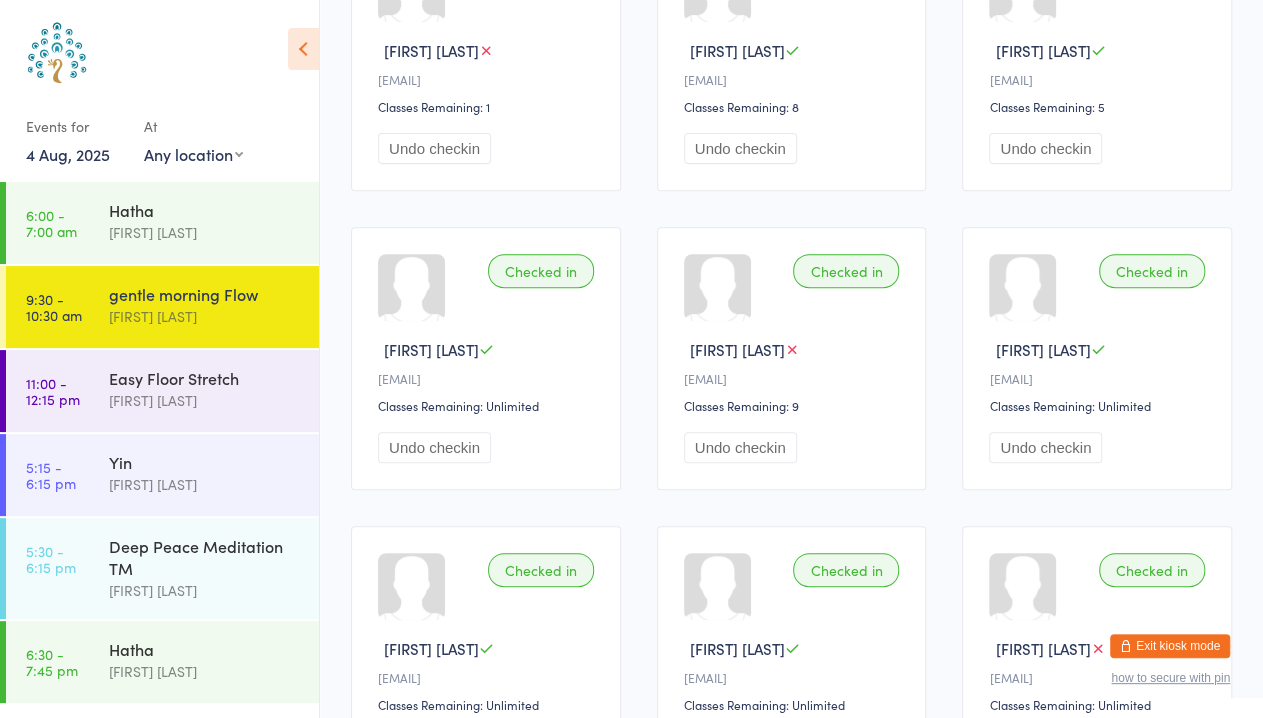 scroll, scrollTop: 0, scrollLeft: 0, axis: both 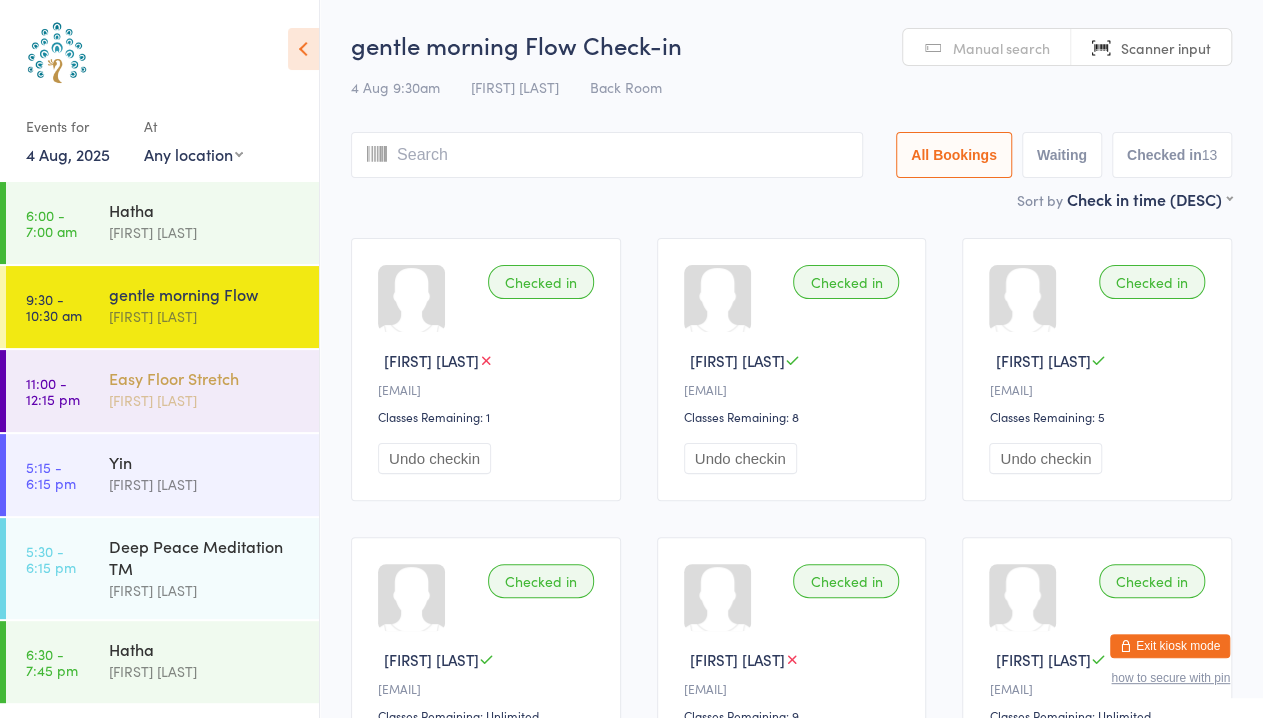 click on "[FIRST] [LAST]" at bounding box center (205, 400) 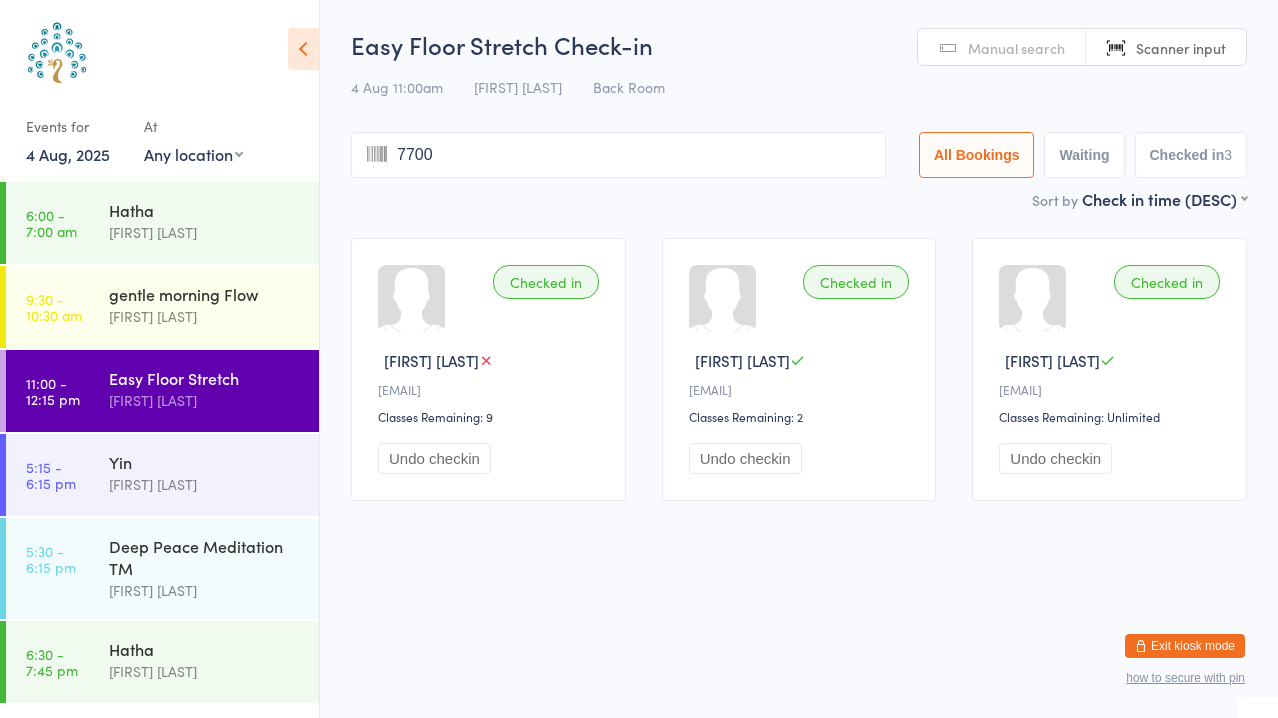 type on "7700" 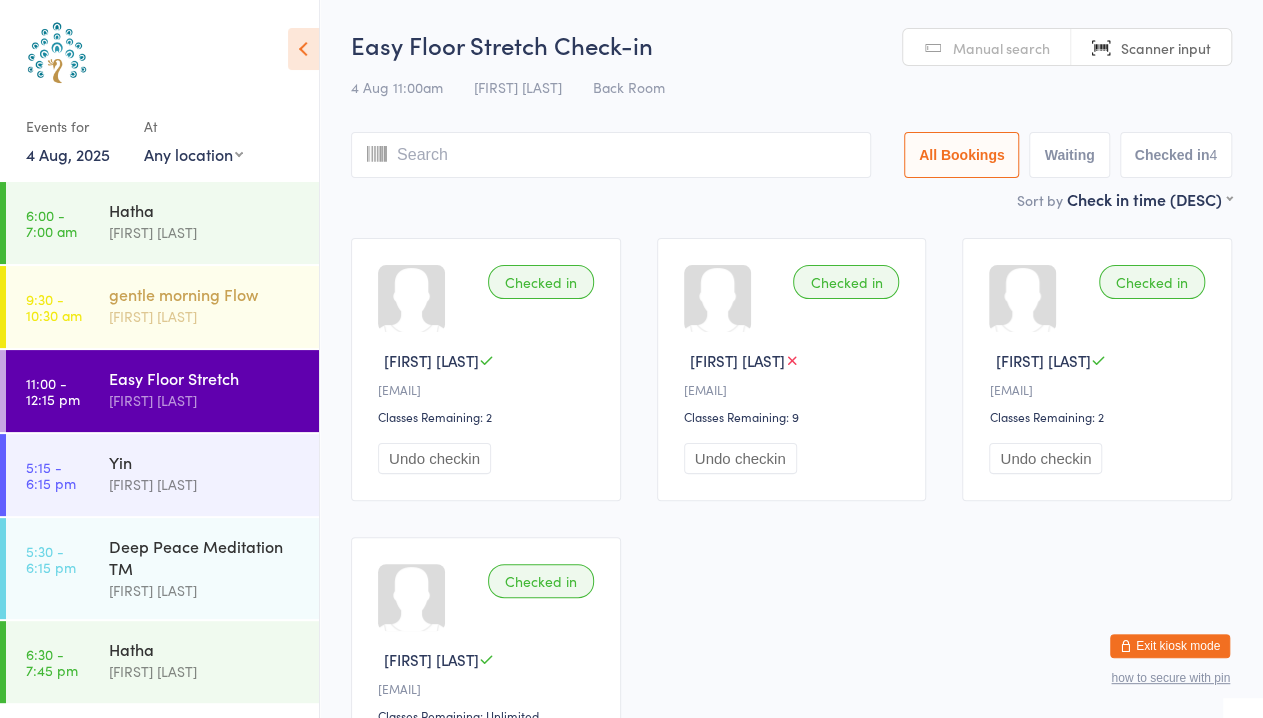click on "gentle morning Flow" at bounding box center [205, 294] 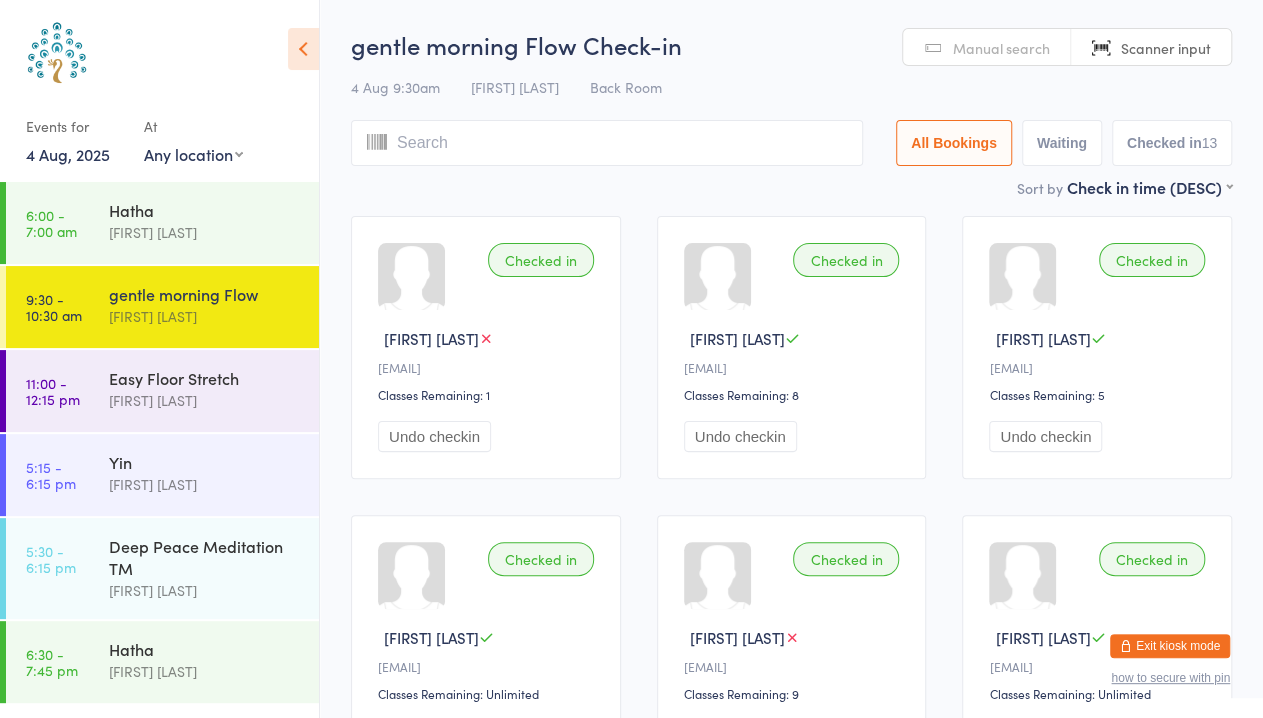scroll, scrollTop: 0, scrollLeft: 0, axis: both 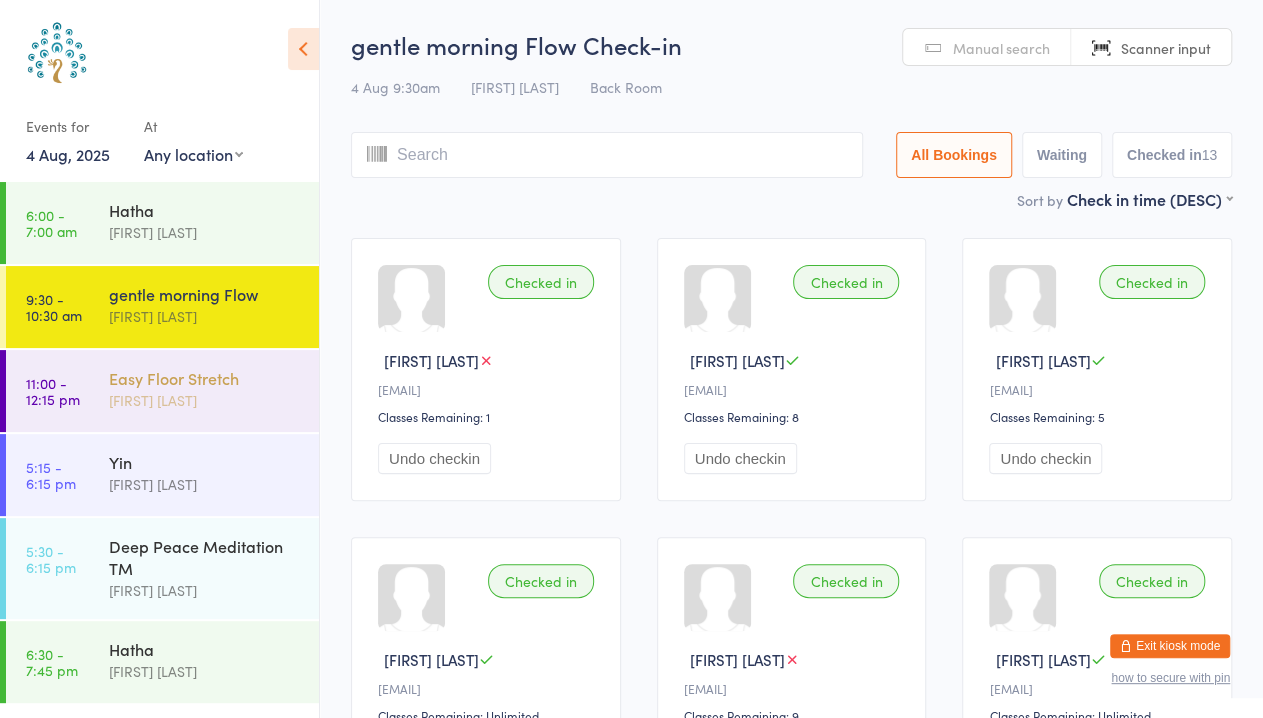 click on "Easy Floor Stretch" at bounding box center [205, 378] 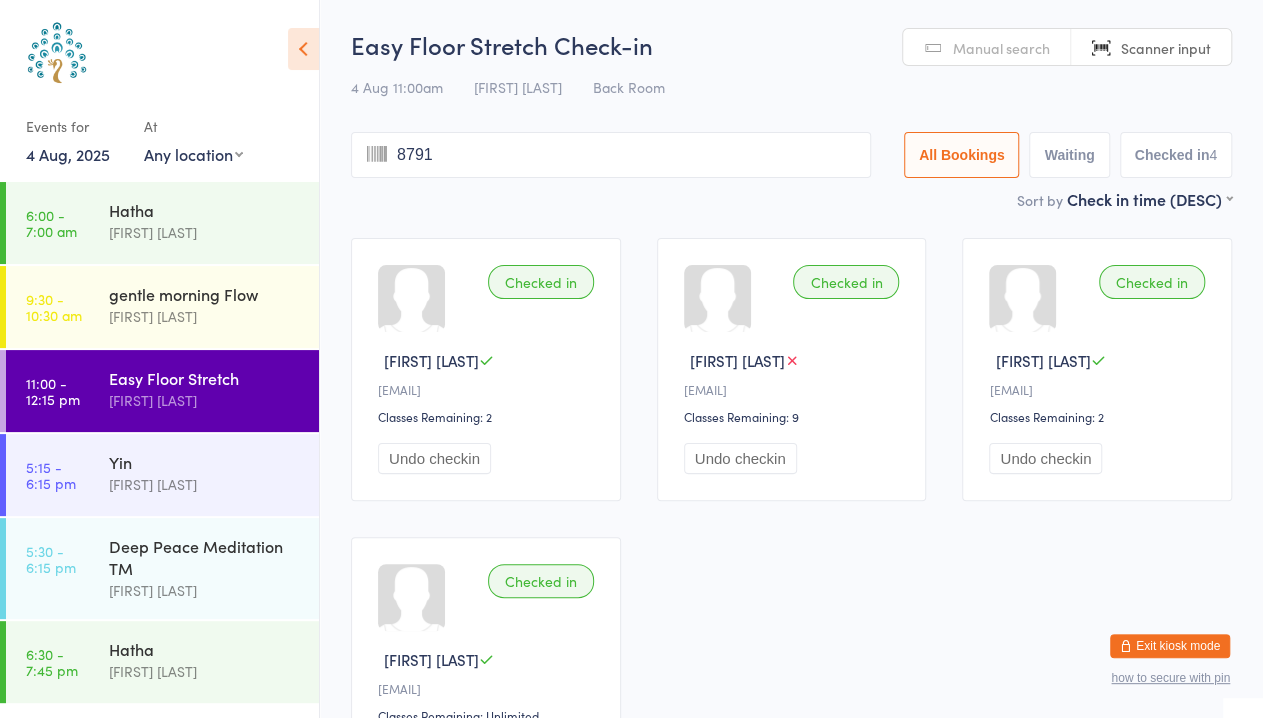 type on "8791" 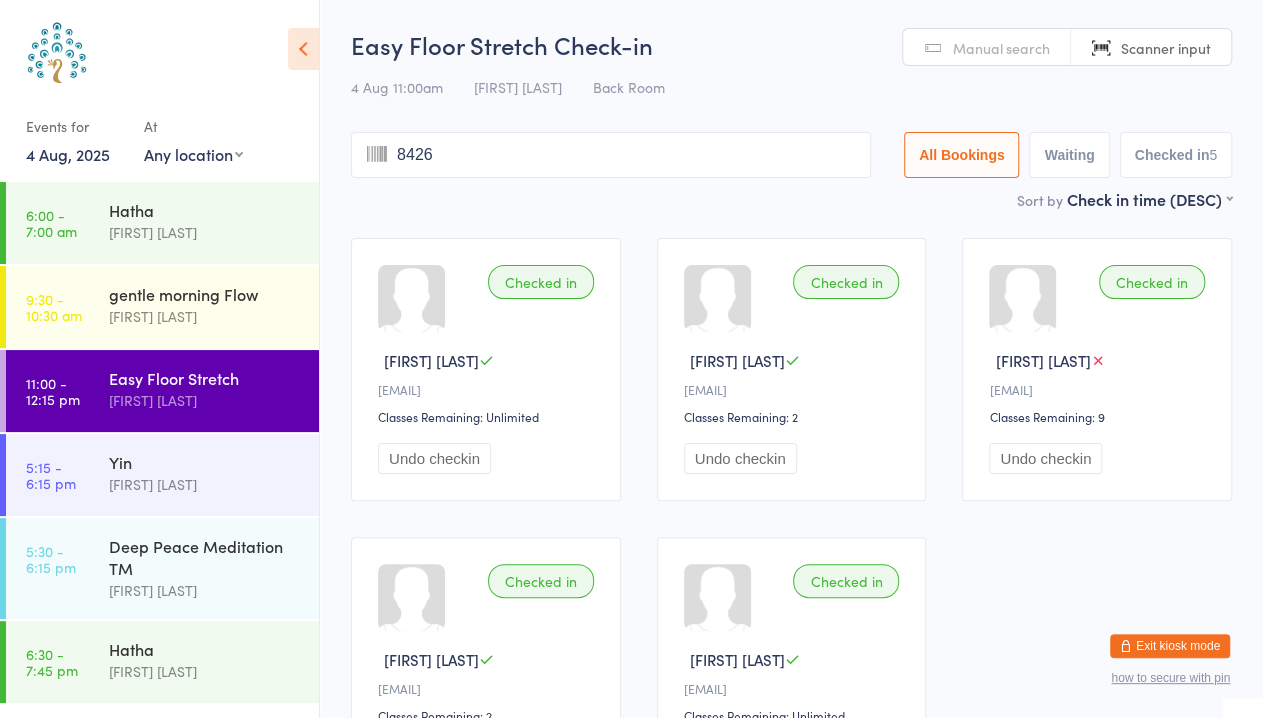 type on "8426" 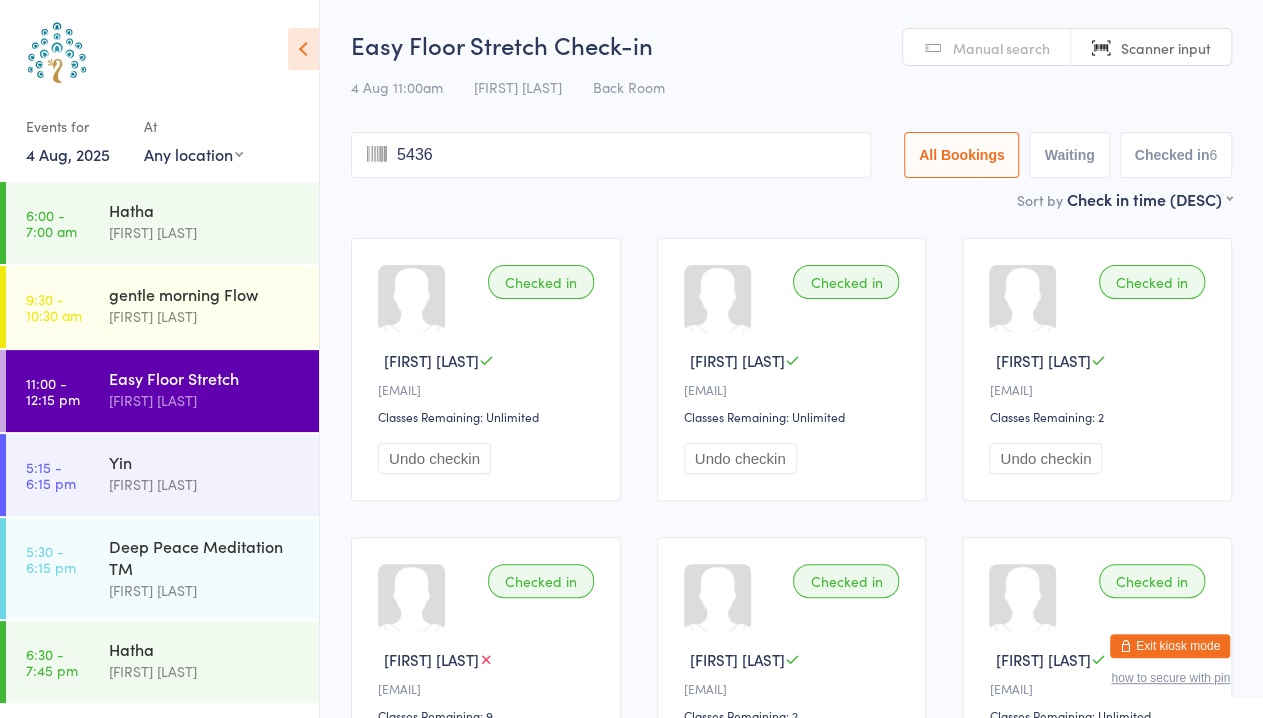 type on "5436" 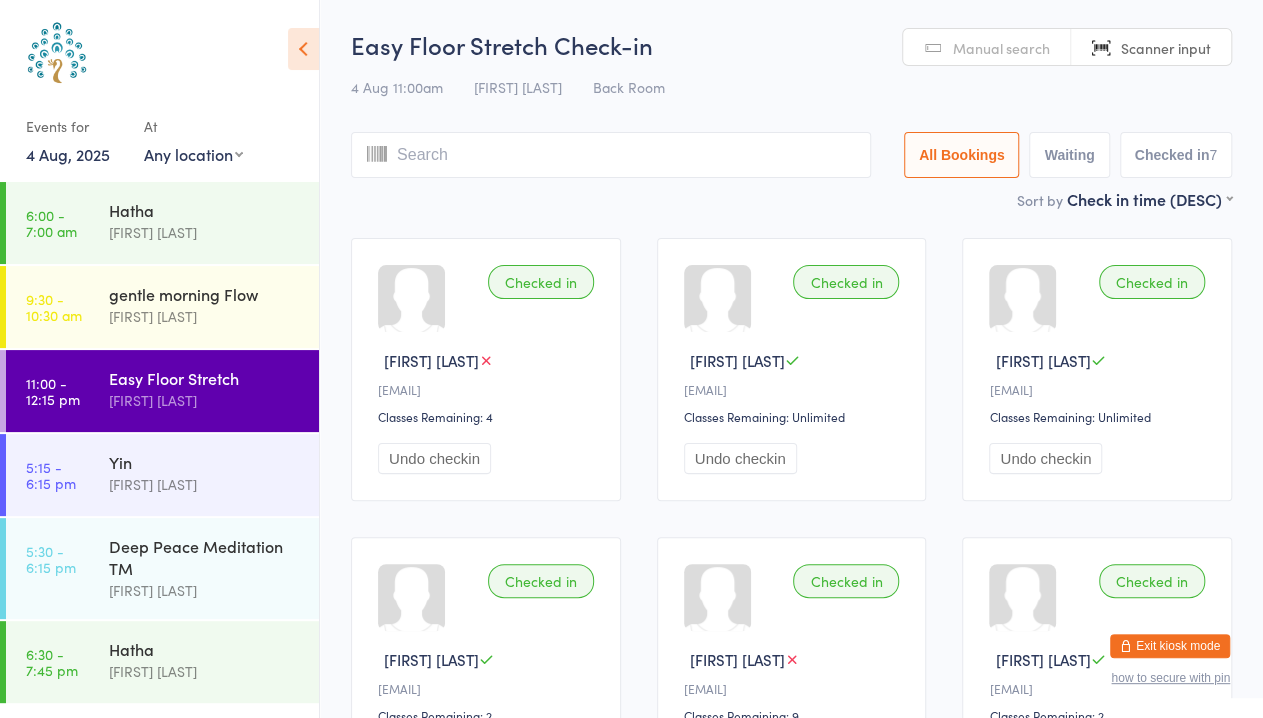 click on "Manual search" at bounding box center (1001, 48) 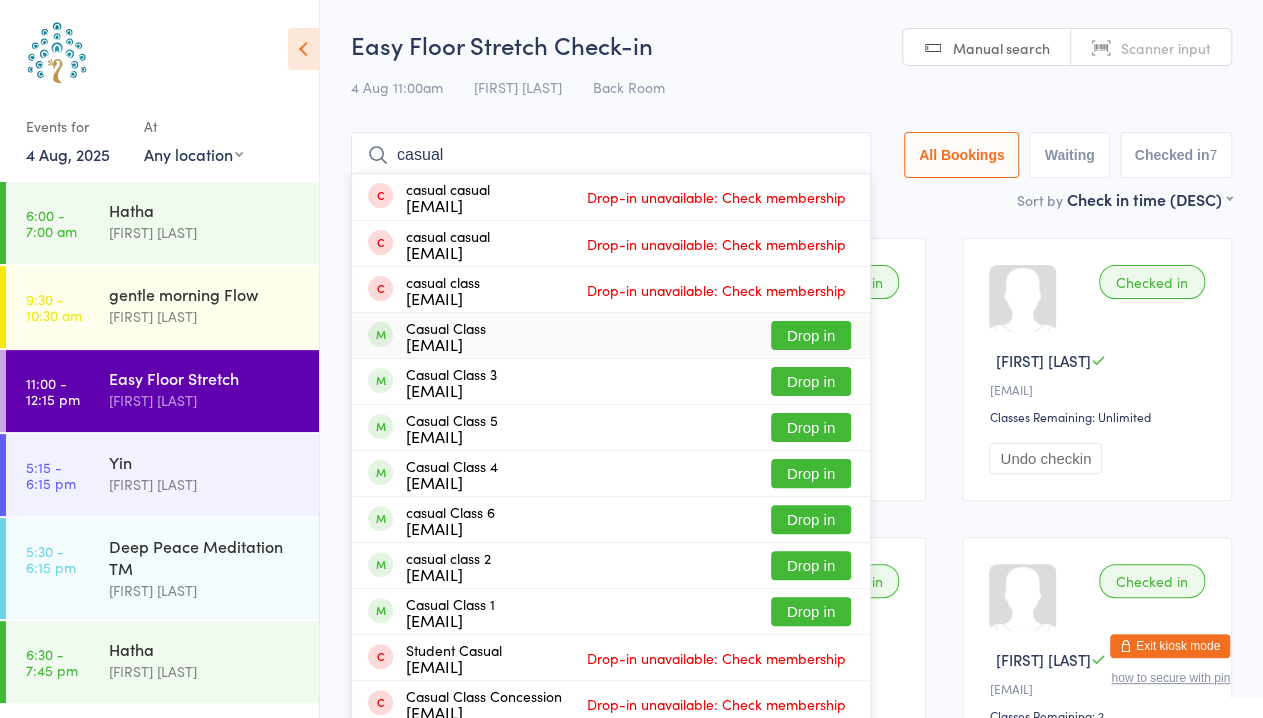 type on "casual" 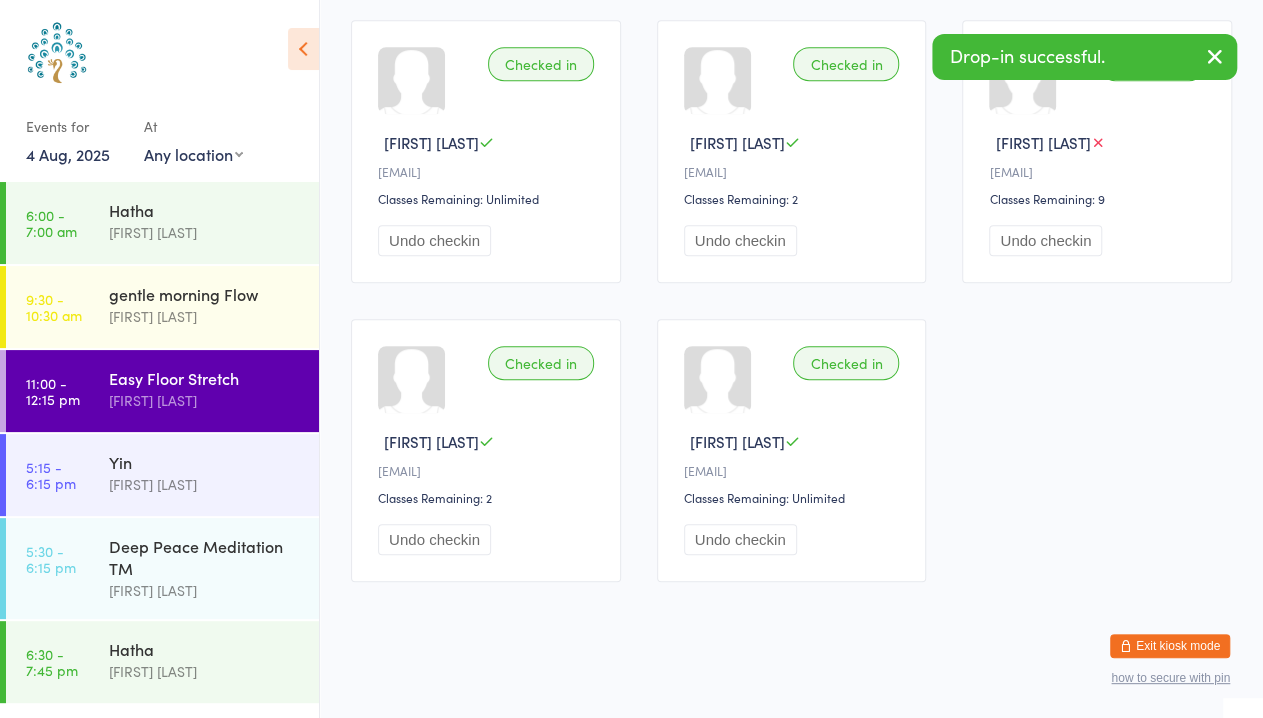 scroll, scrollTop: 0, scrollLeft: 0, axis: both 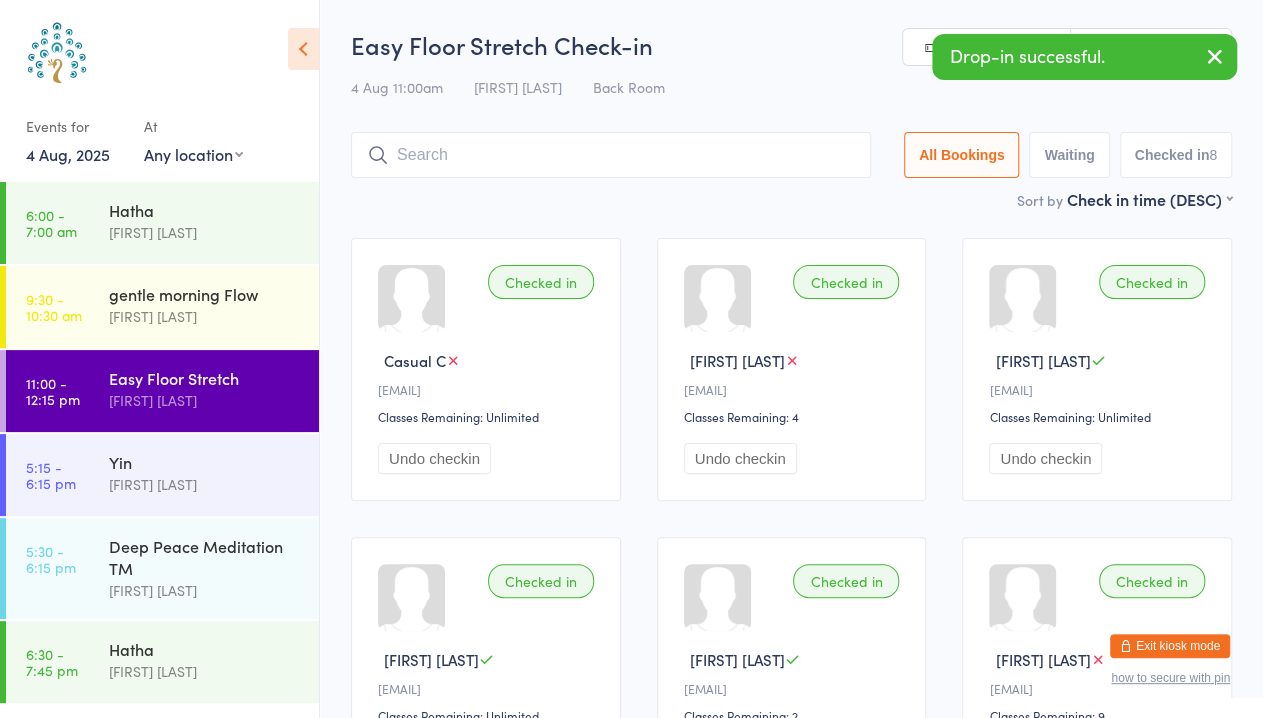 click at bounding box center [1215, 56] 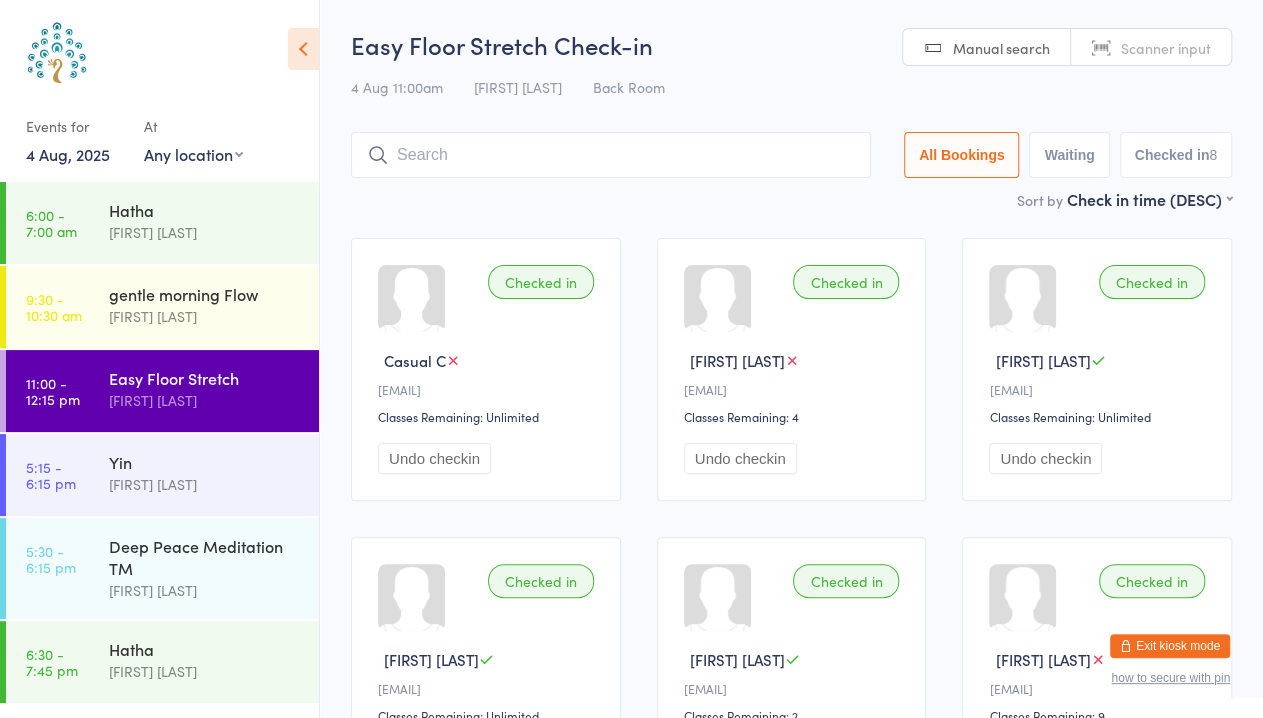 click on "Scanner input" at bounding box center (1166, 48) 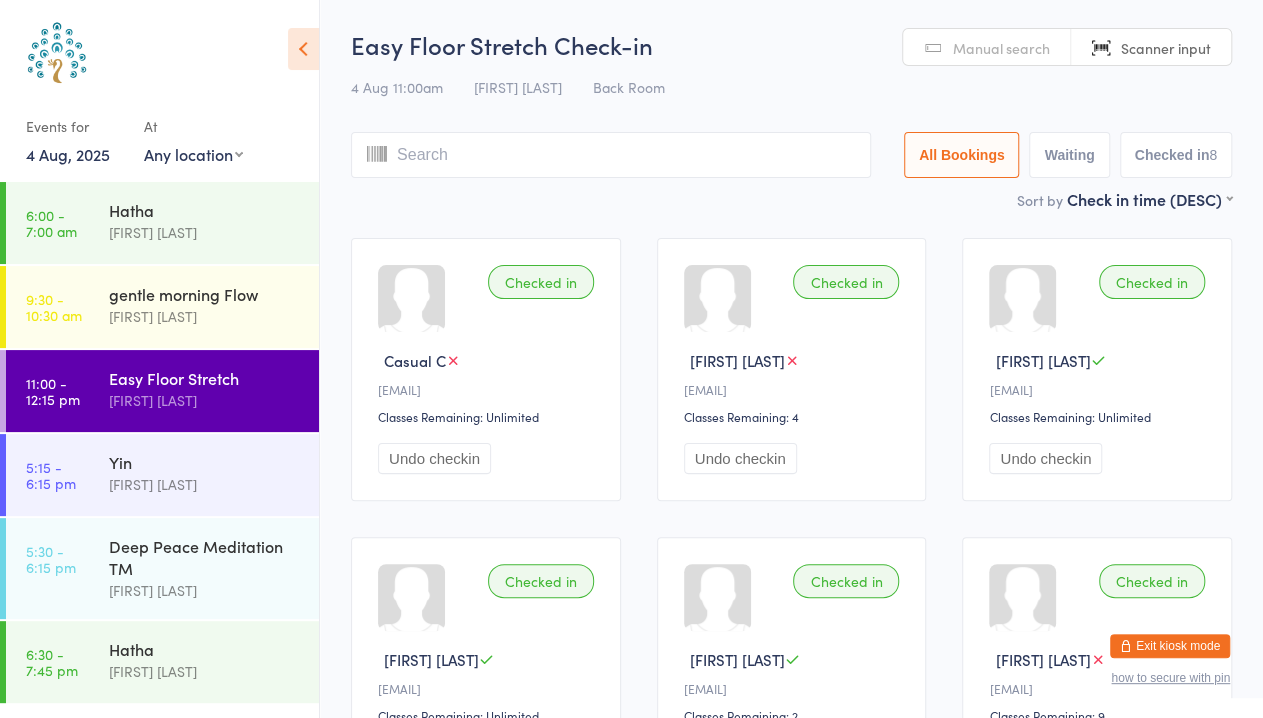 click on "Manual search" at bounding box center (1001, 48) 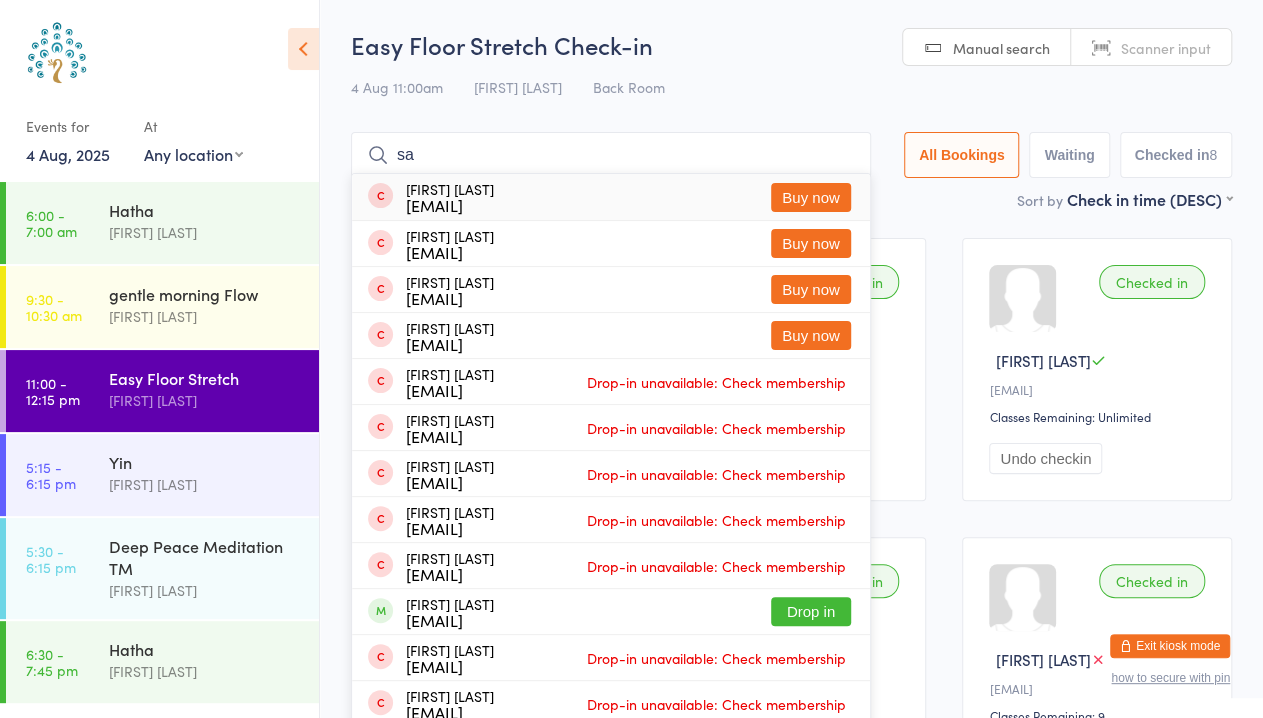 type on "s" 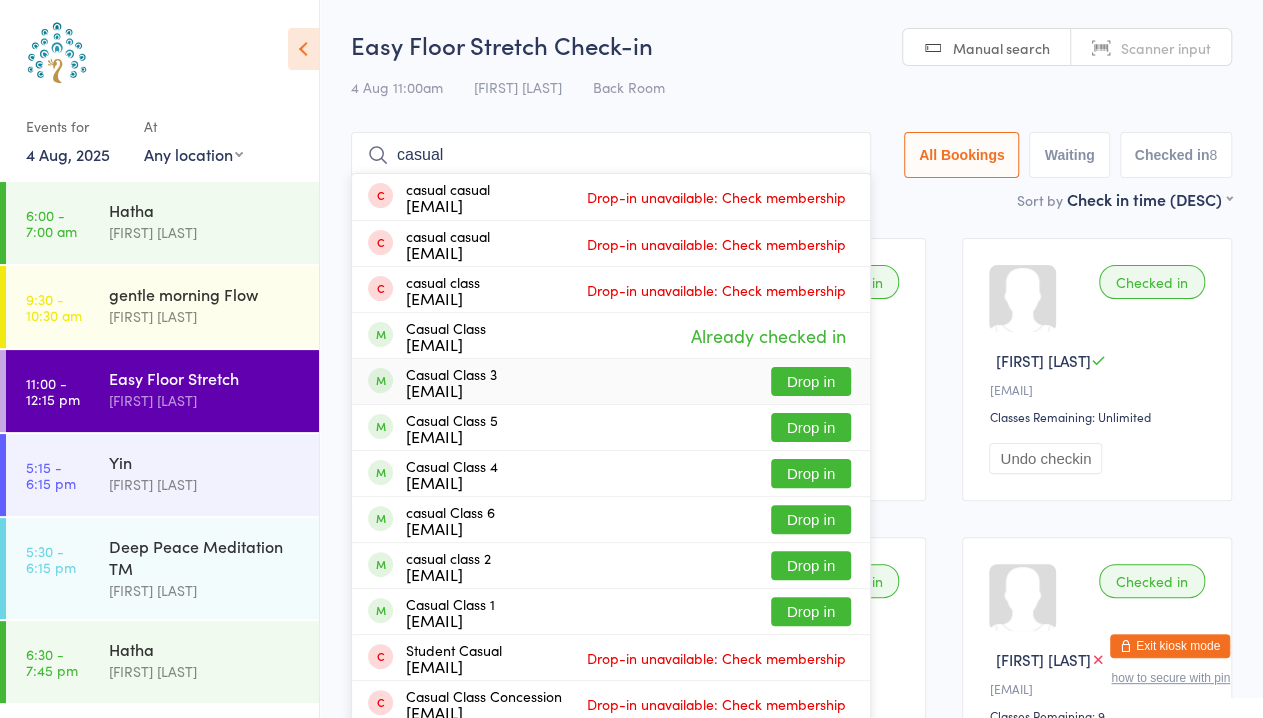 type on "casual" 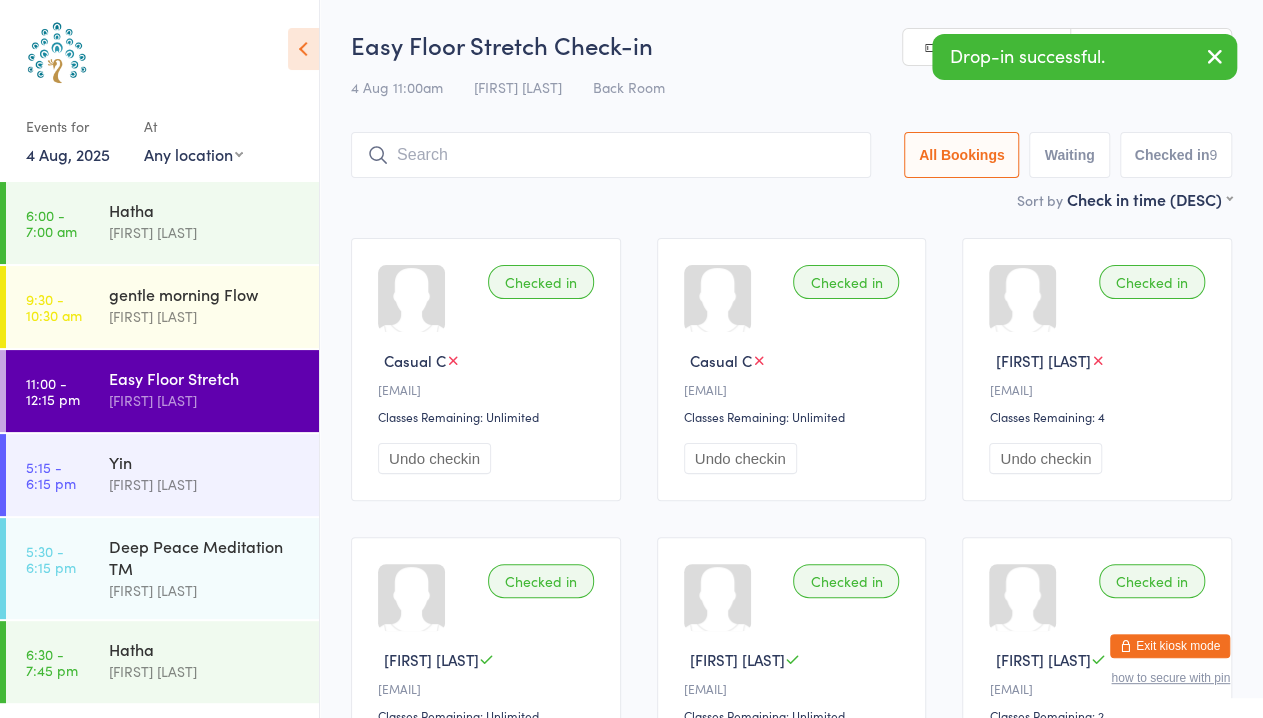 click at bounding box center (1215, 56) 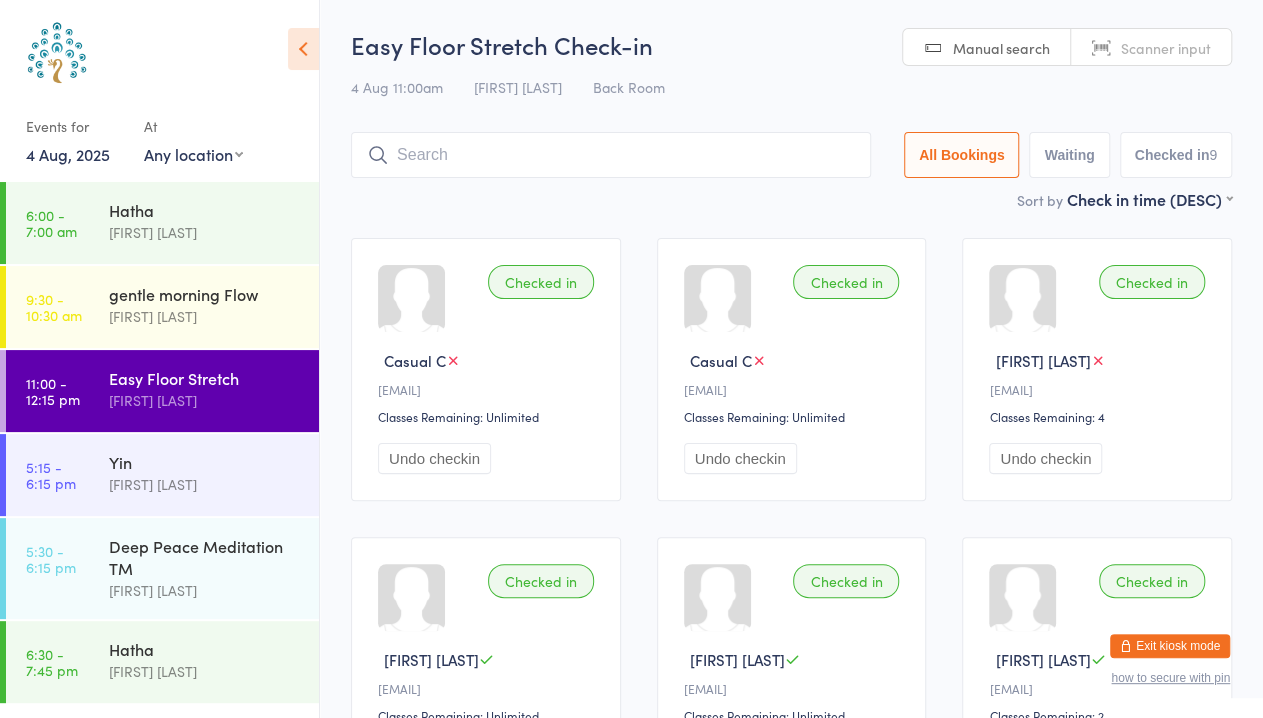 click on "Scanner input" at bounding box center [1151, 48] 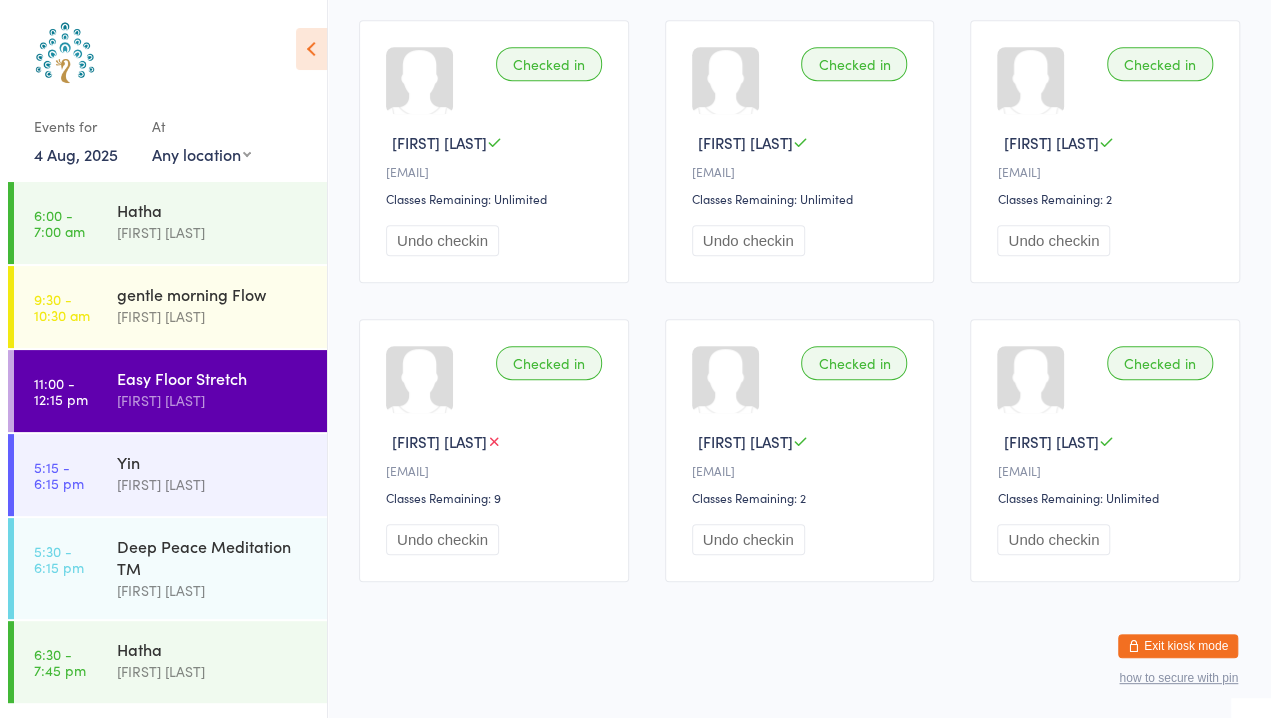 scroll, scrollTop: 0, scrollLeft: 0, axis: both 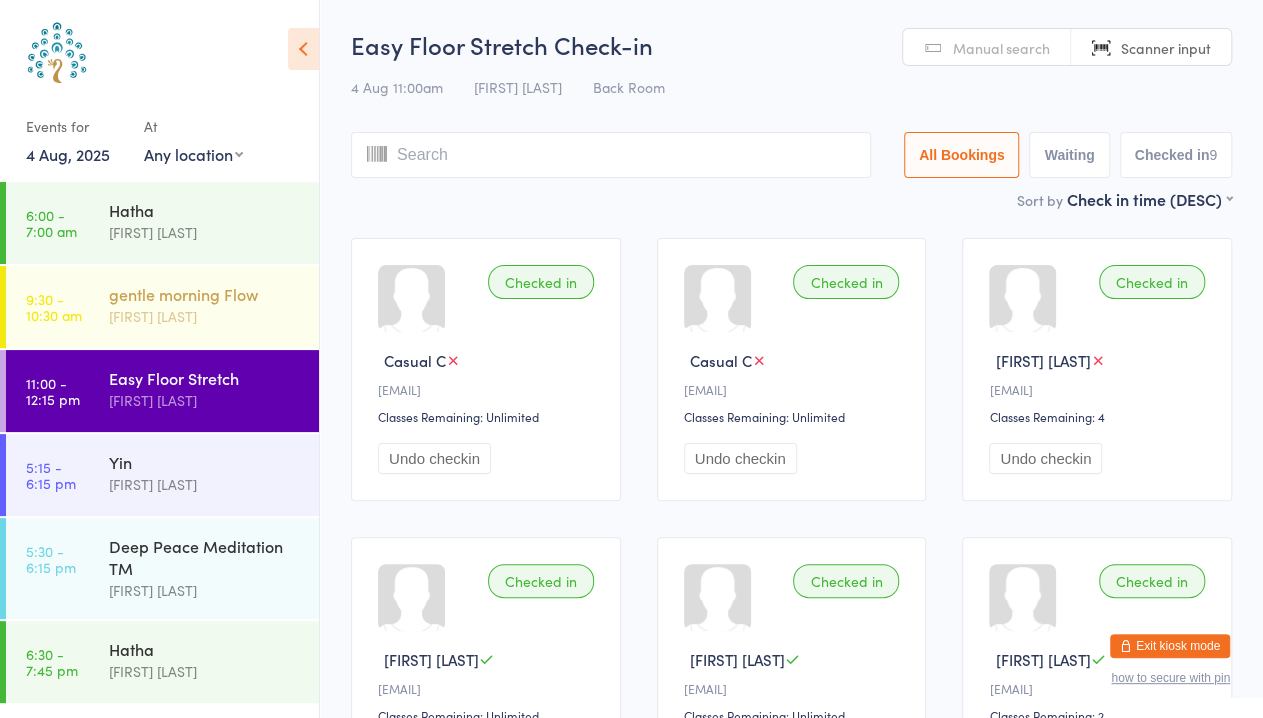 click on "gentle morning Flow" at bounding box center [205, 294] 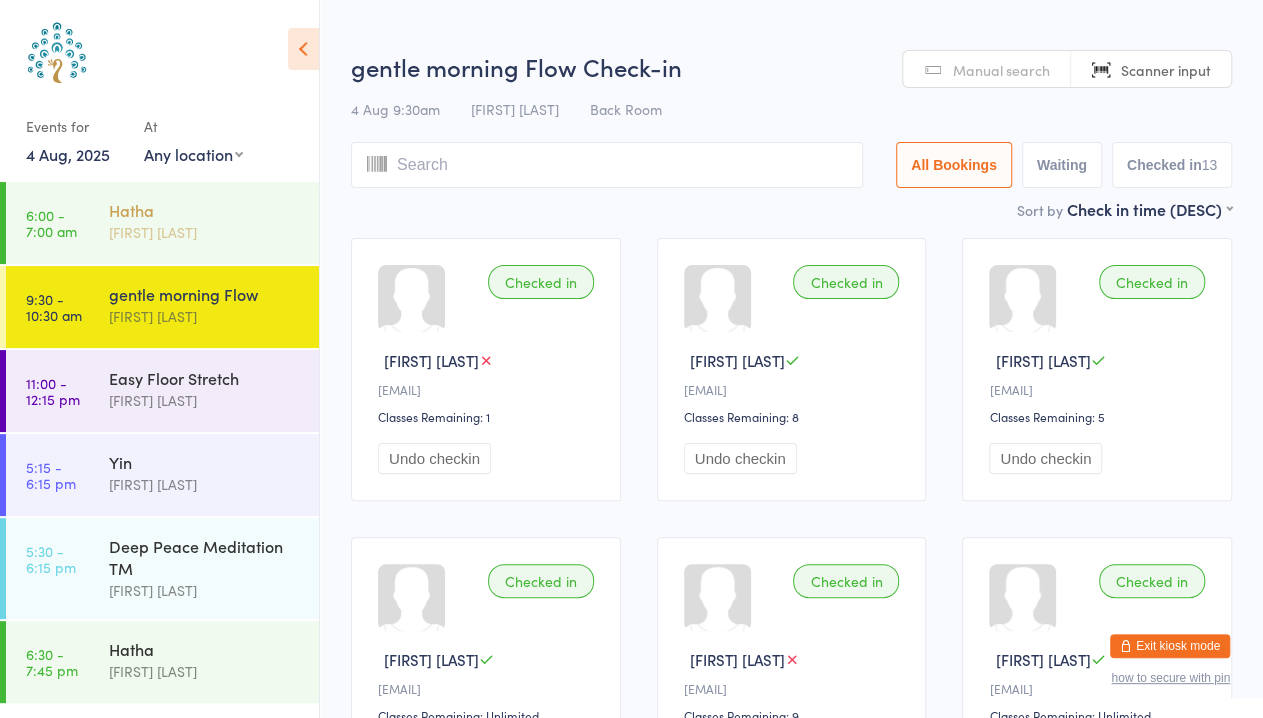 click on "[FIRST] [LAST]" at bounding box center (205, 232) 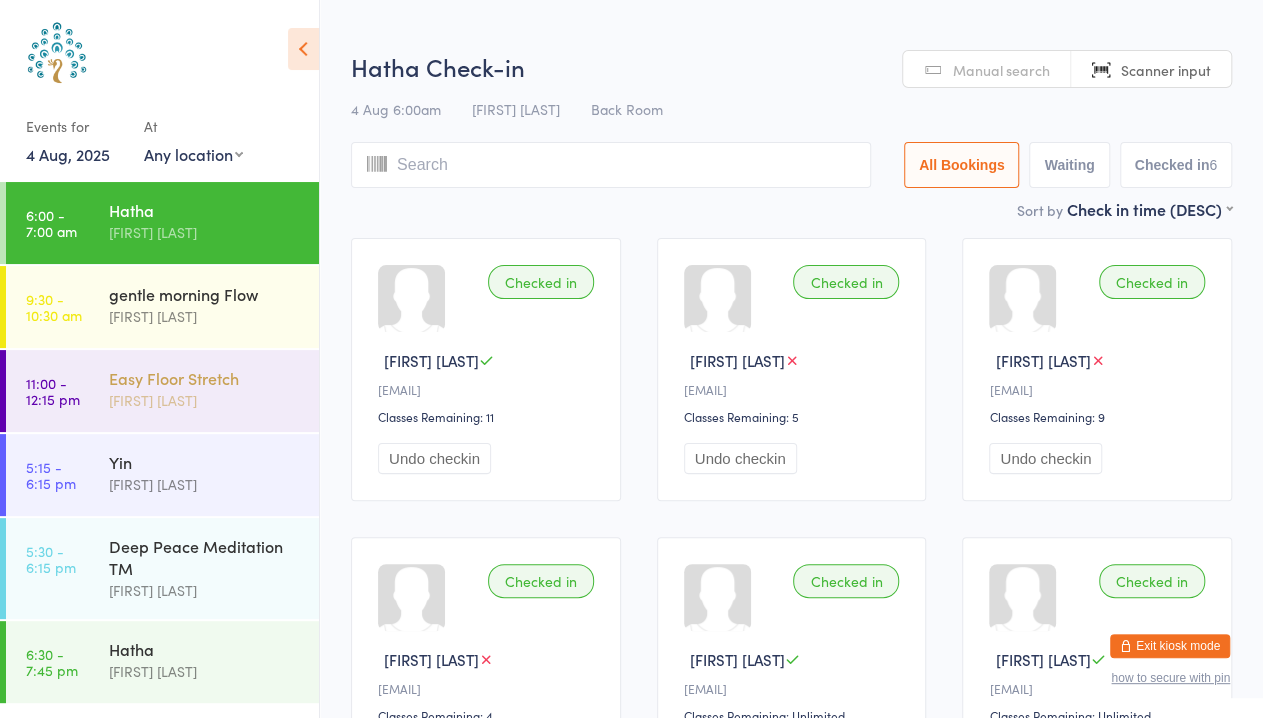 click on "Easy Floor Stretch" at bounding box center [205, 378] 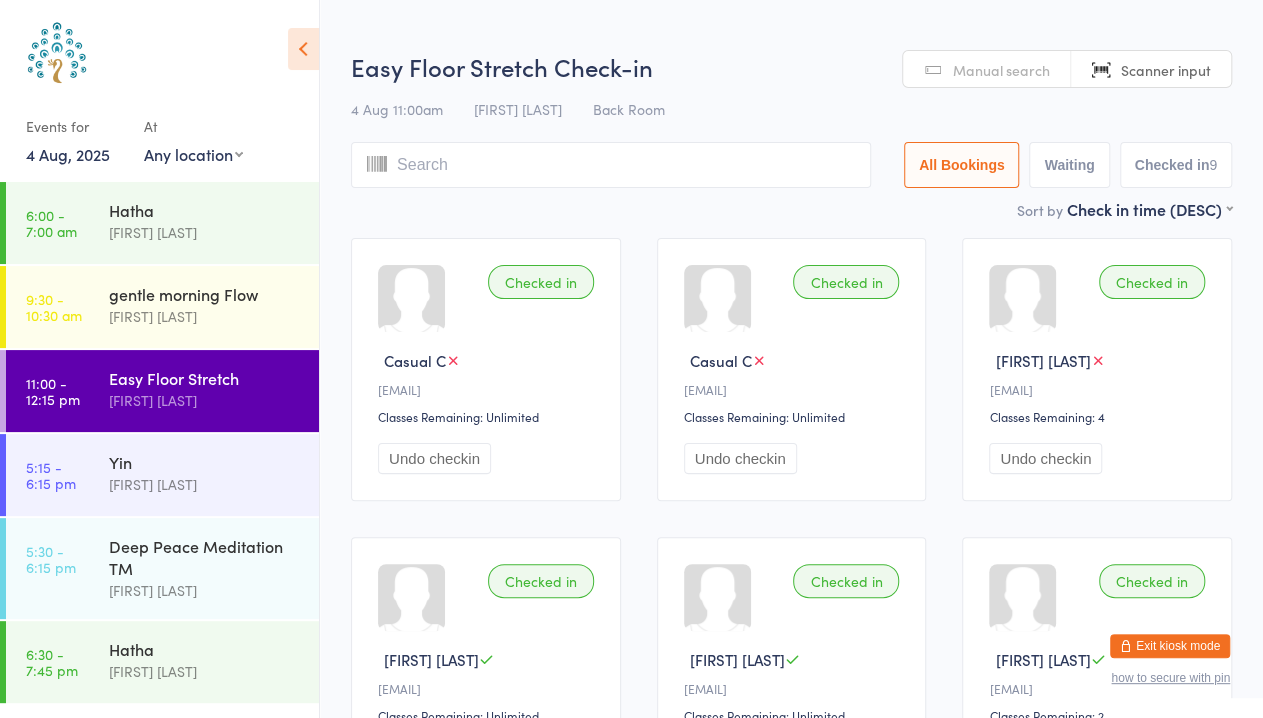 click on "Events for" at bounding box center [75, 126] 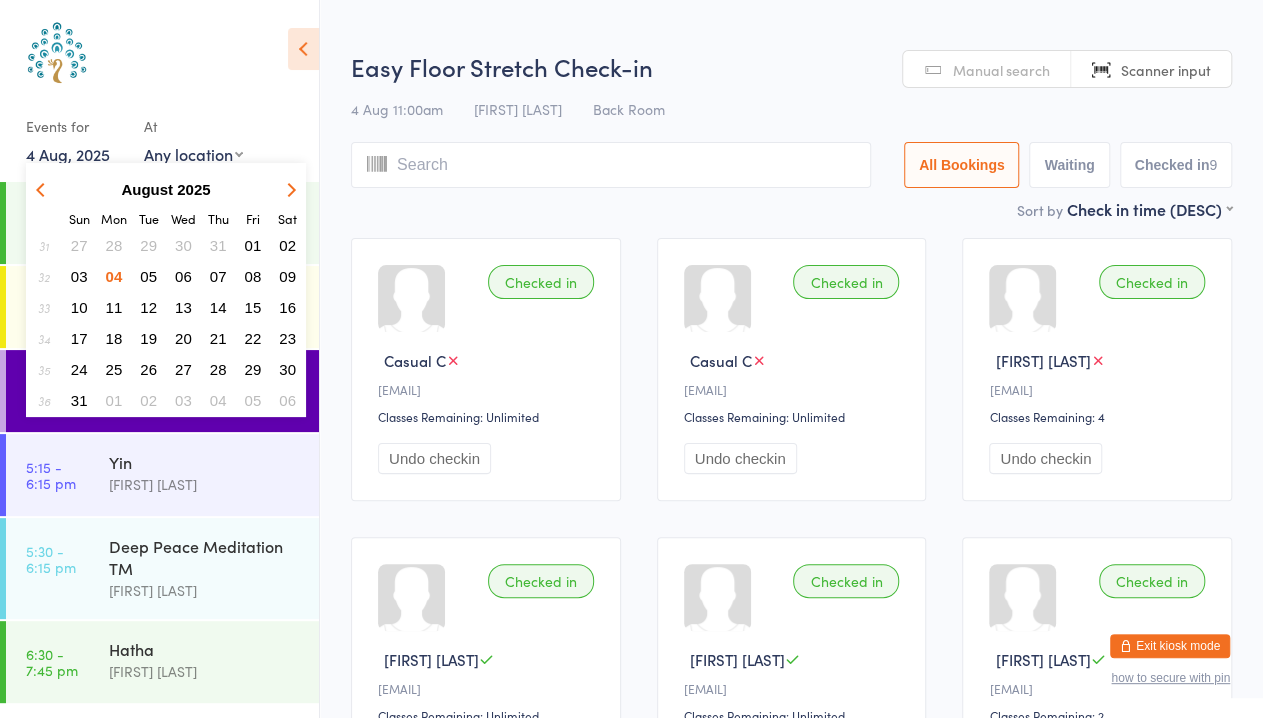 click on "03" at bounding box center [79, 276] 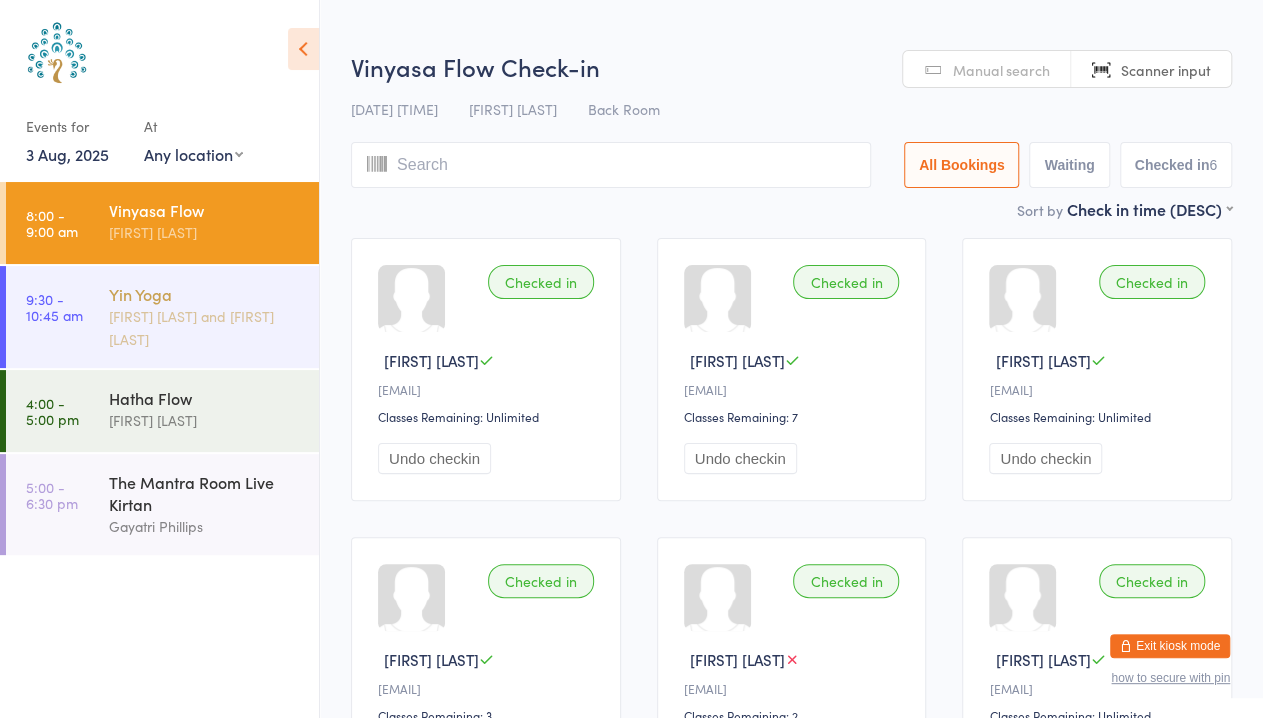 click on "[FIRST] [LAST] and [FIRST] [LAST]" at bounding box center [205, 328] 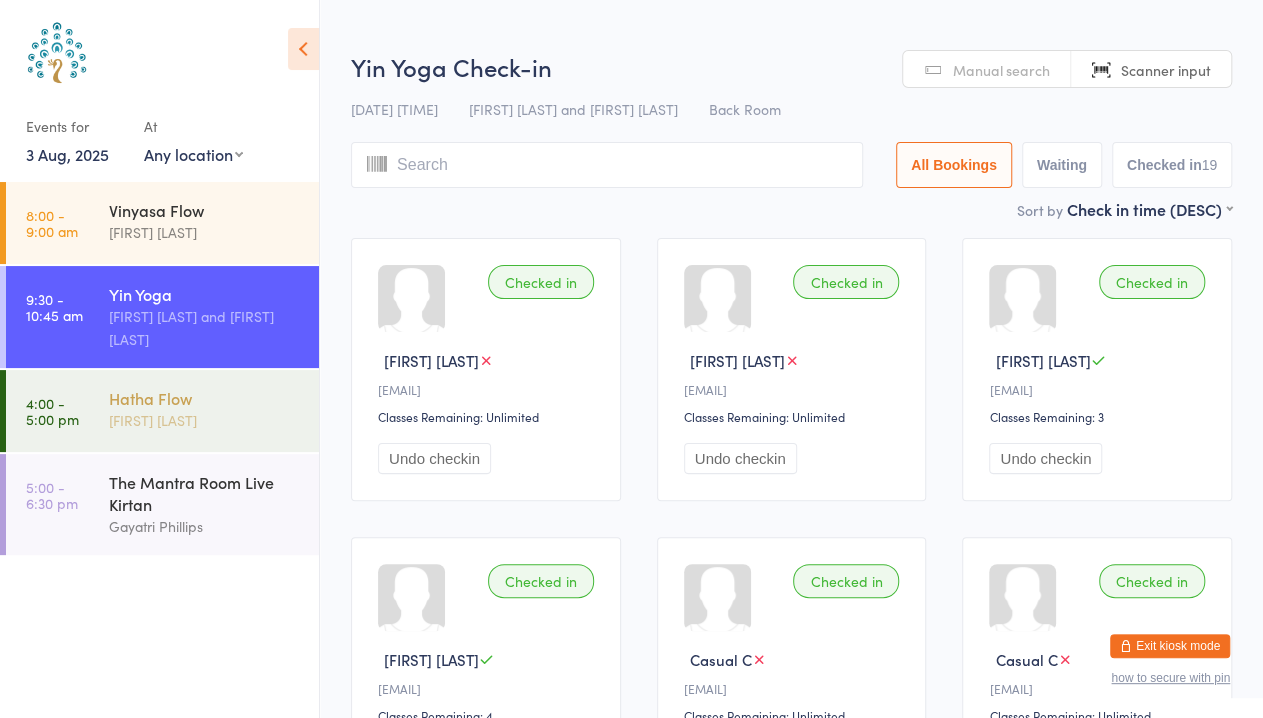 click on "Hatha Flow" at bounding box center (205, 398) 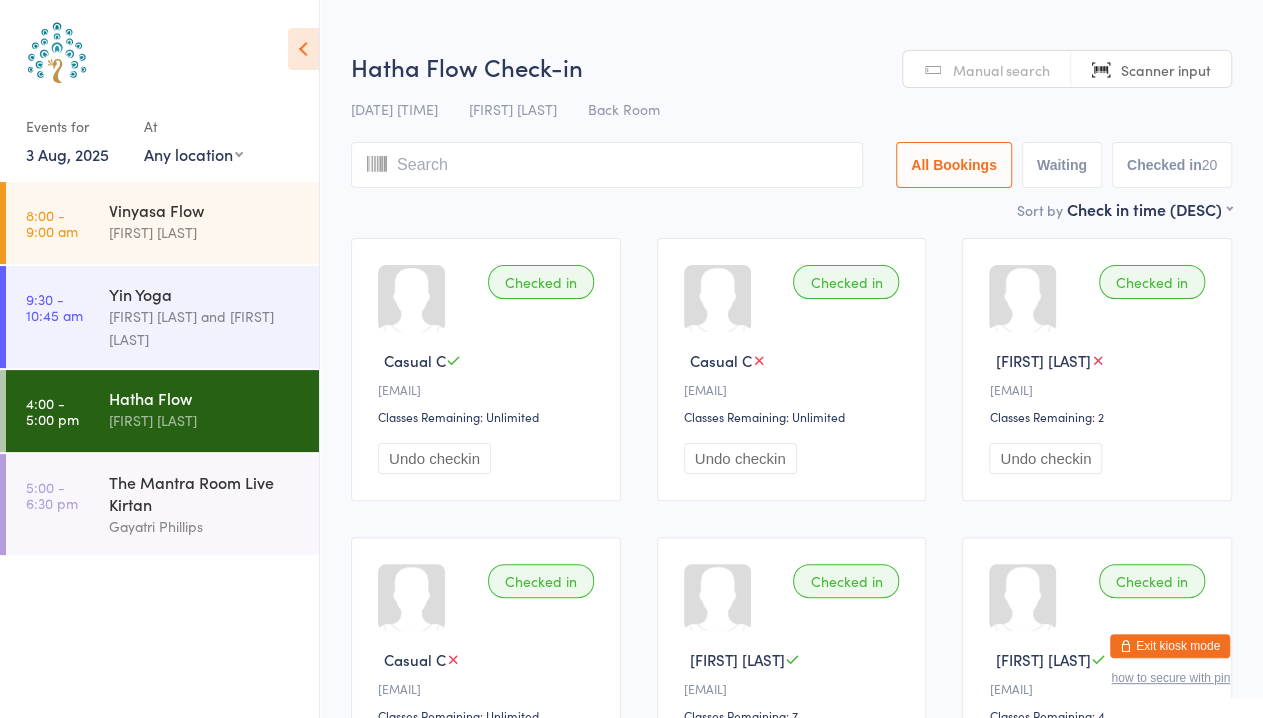 click on "3 Aug, 2025" at bounding box center (67, 154) 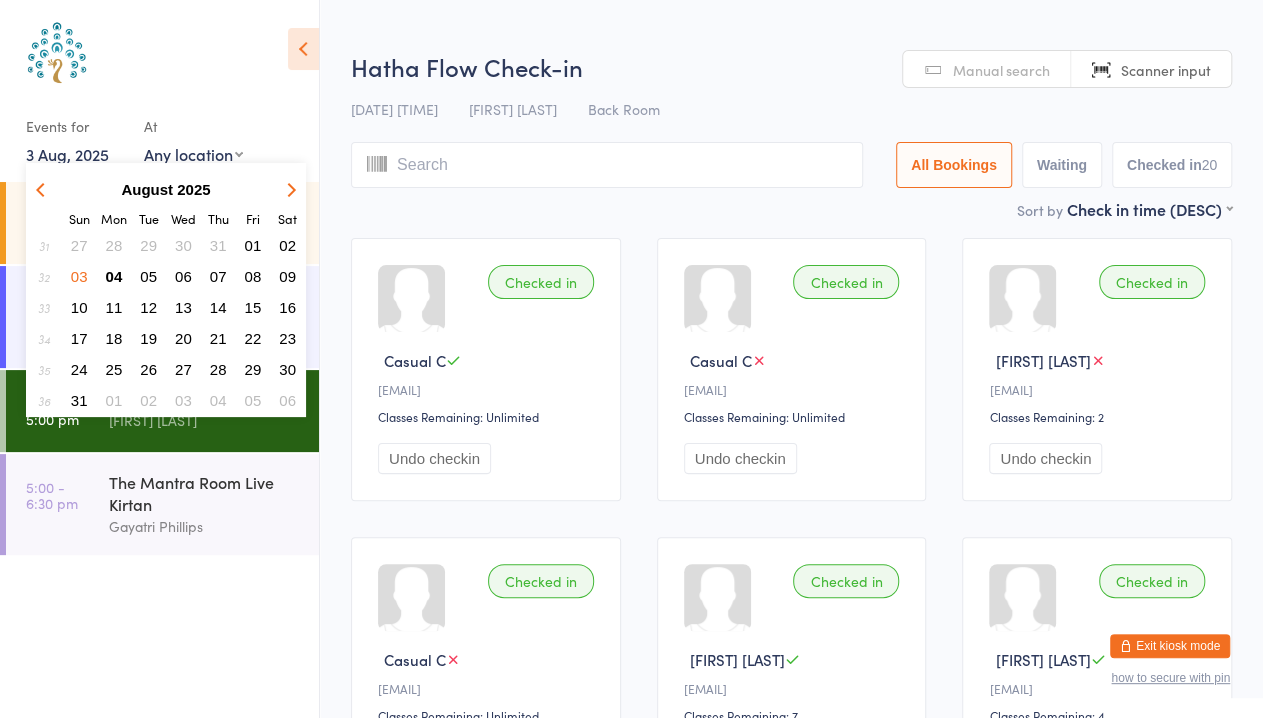 click on "06" at bounding box center [183, 276] 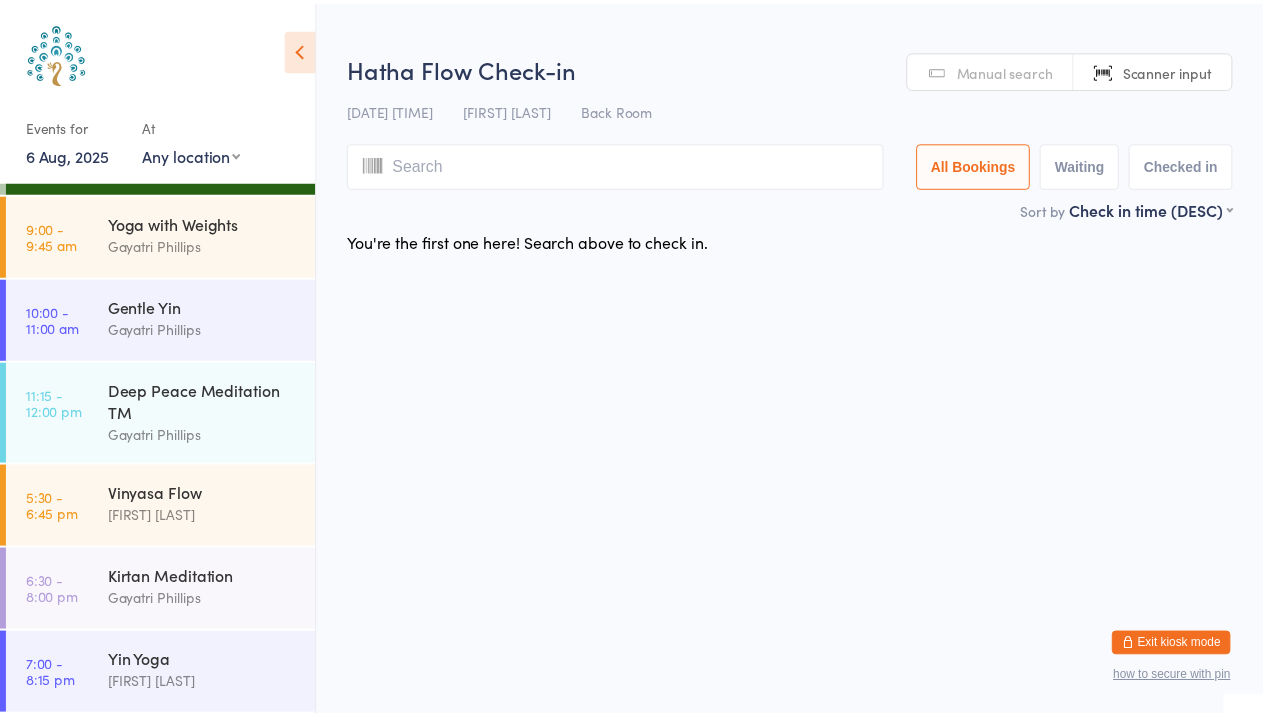 scroll, scrollTop: 0, scrollLeft: 0, axis: both 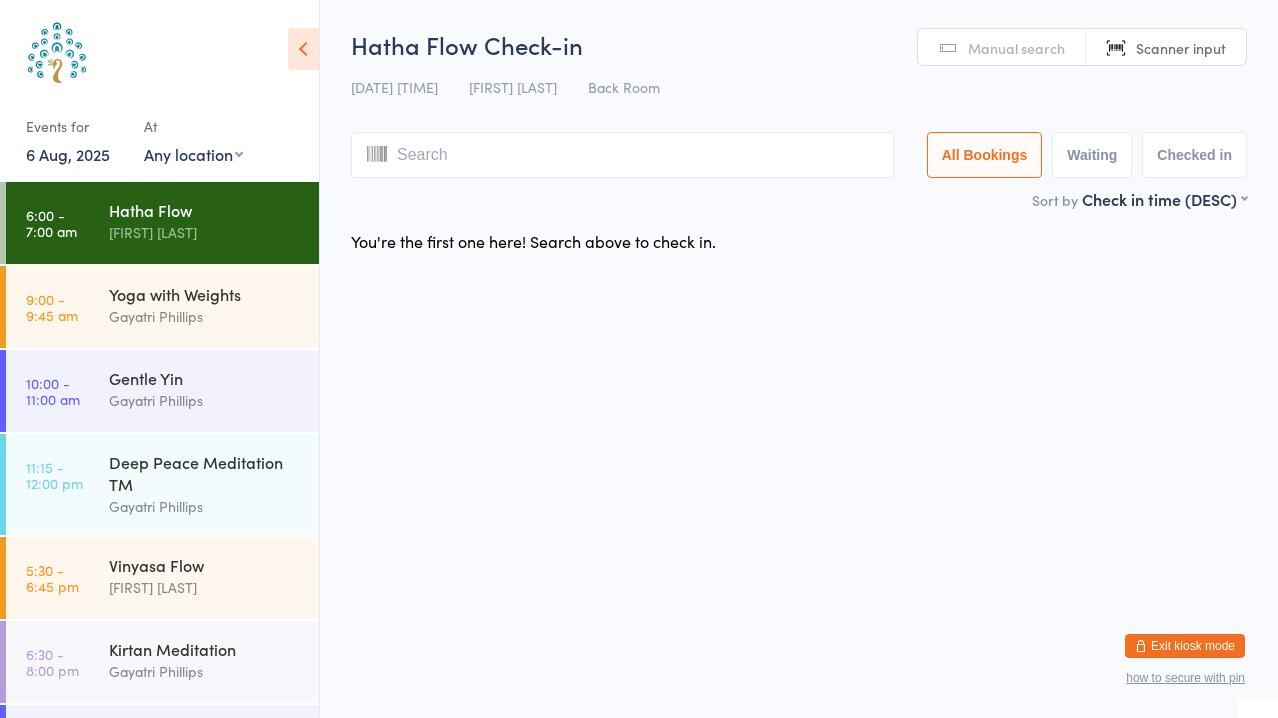 click on "6 Aug, 2025" at bounding box center [68, 154] 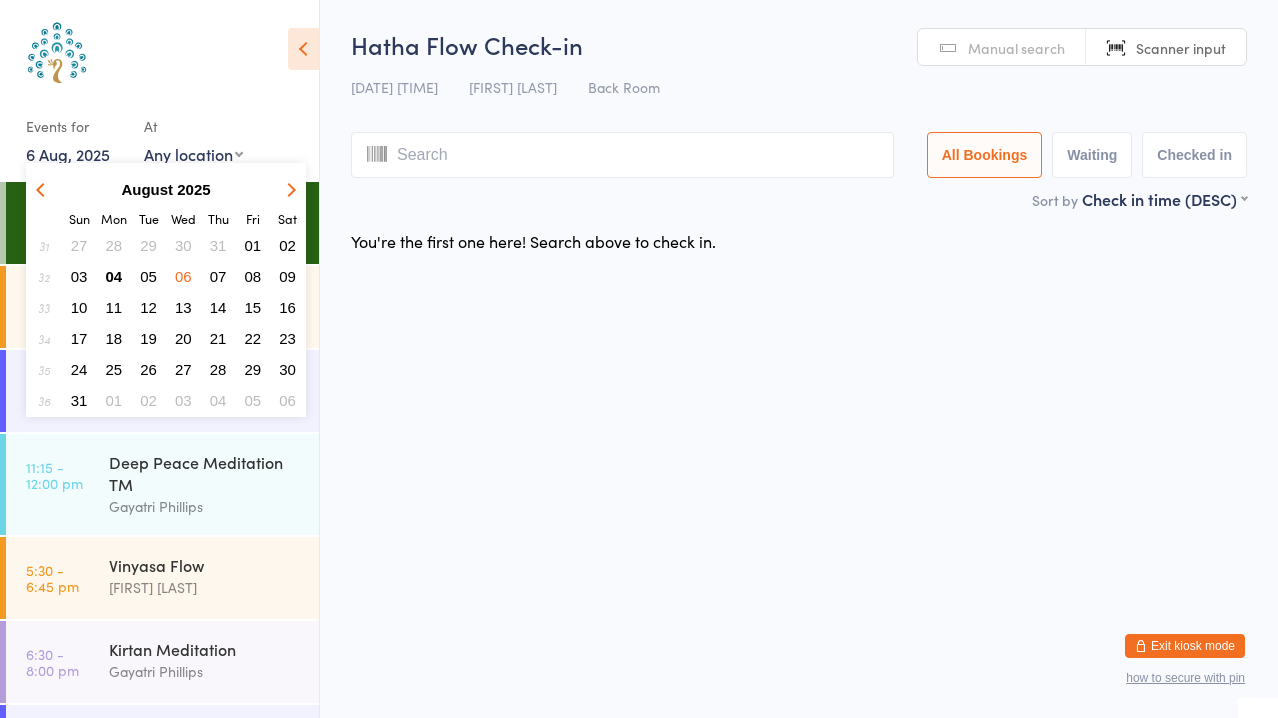 click on "04" at bounding box center [114, 276] 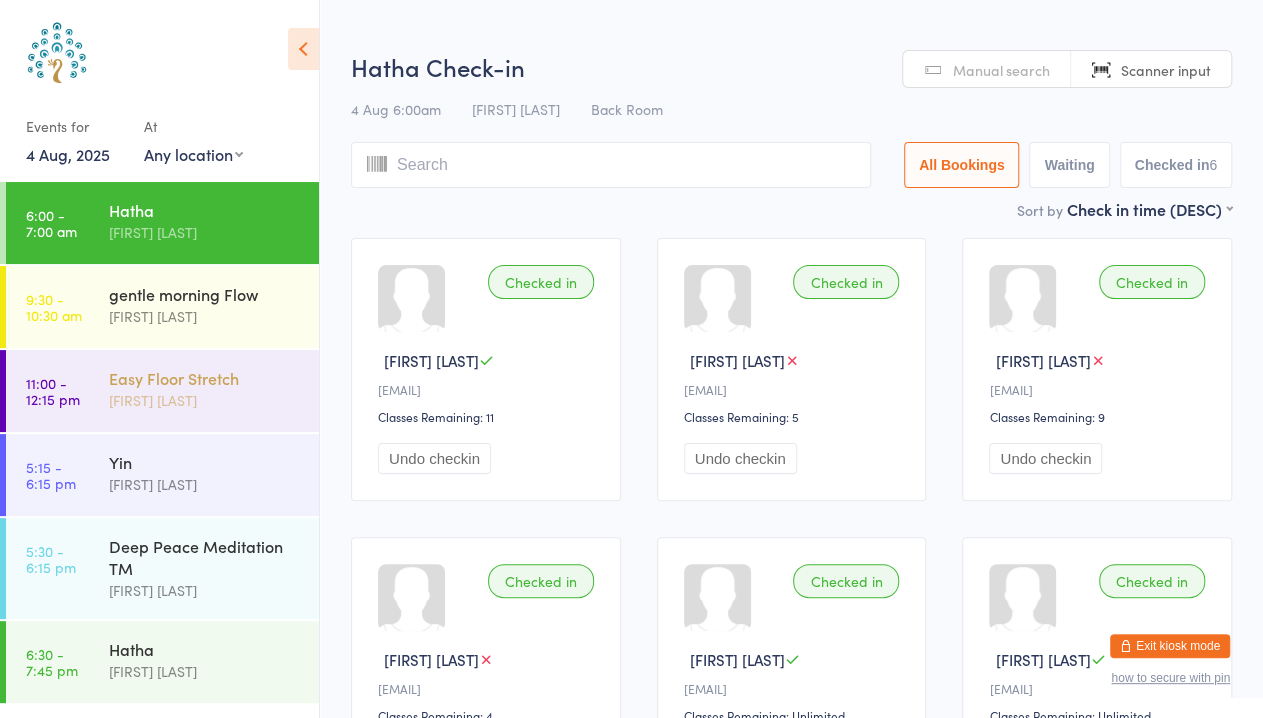 click on "[FIRST] [LAST]" at bounding box center (205, 400) 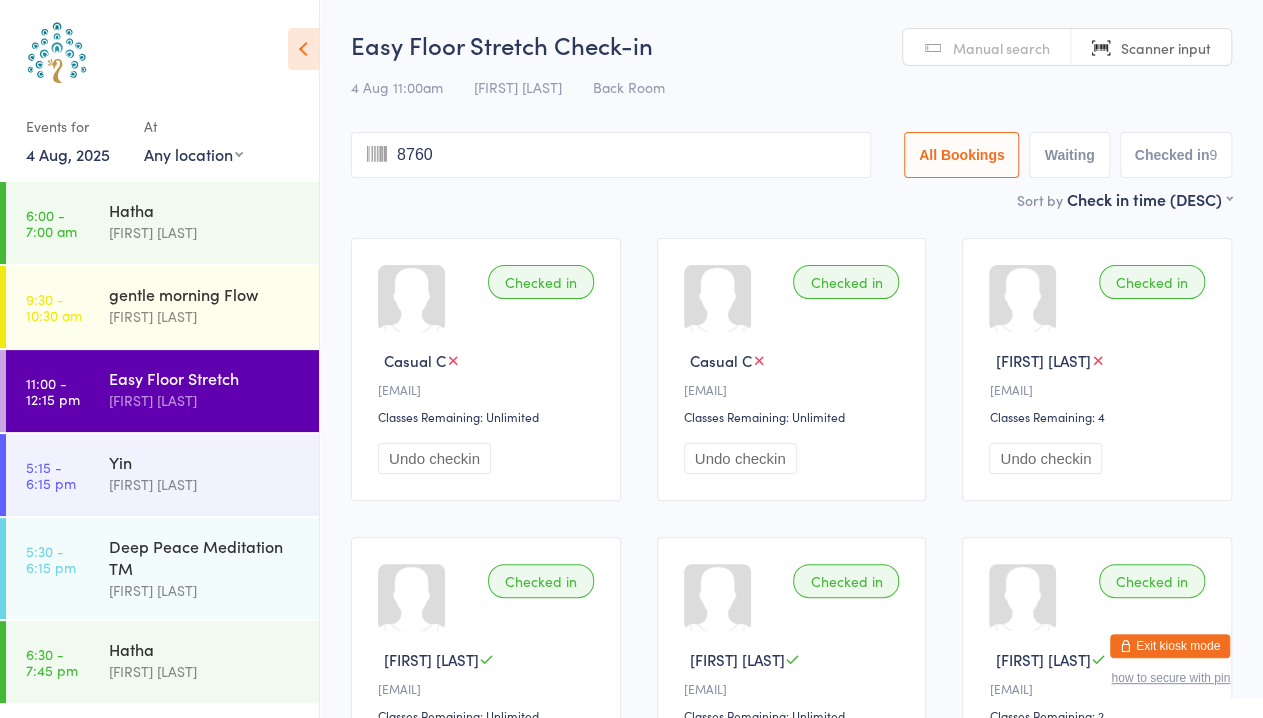 type on "8760" 